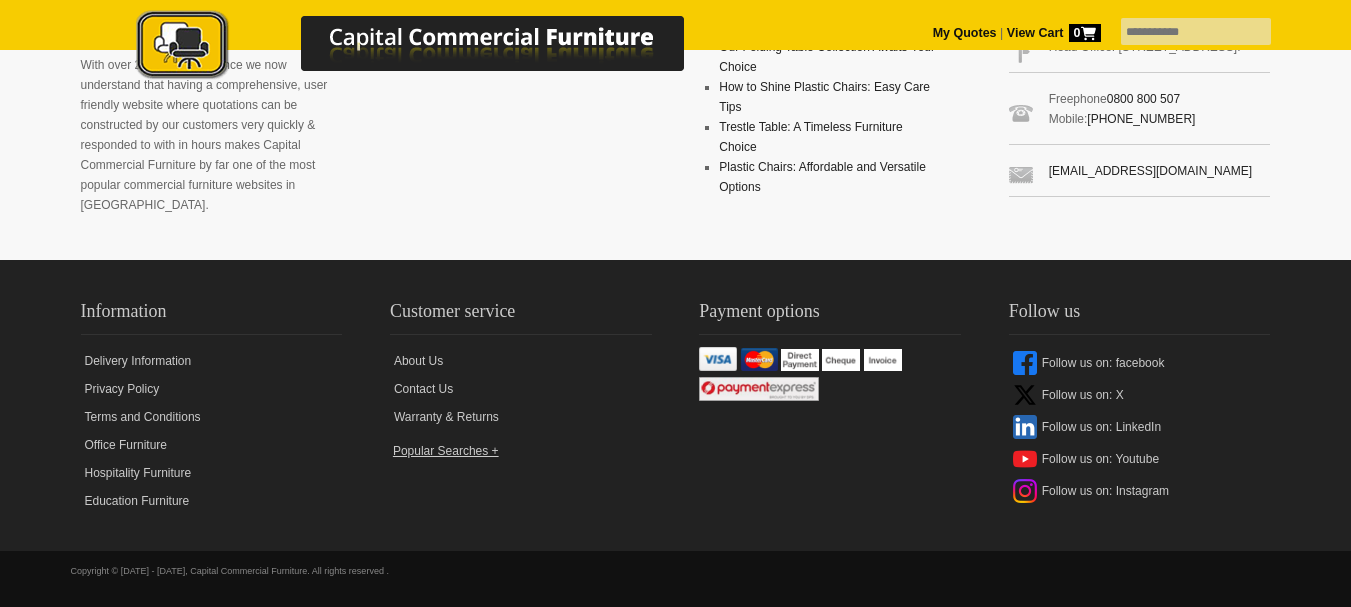 scroll, scrollTop: 2359, scrollLeft: 0, axis: vertical 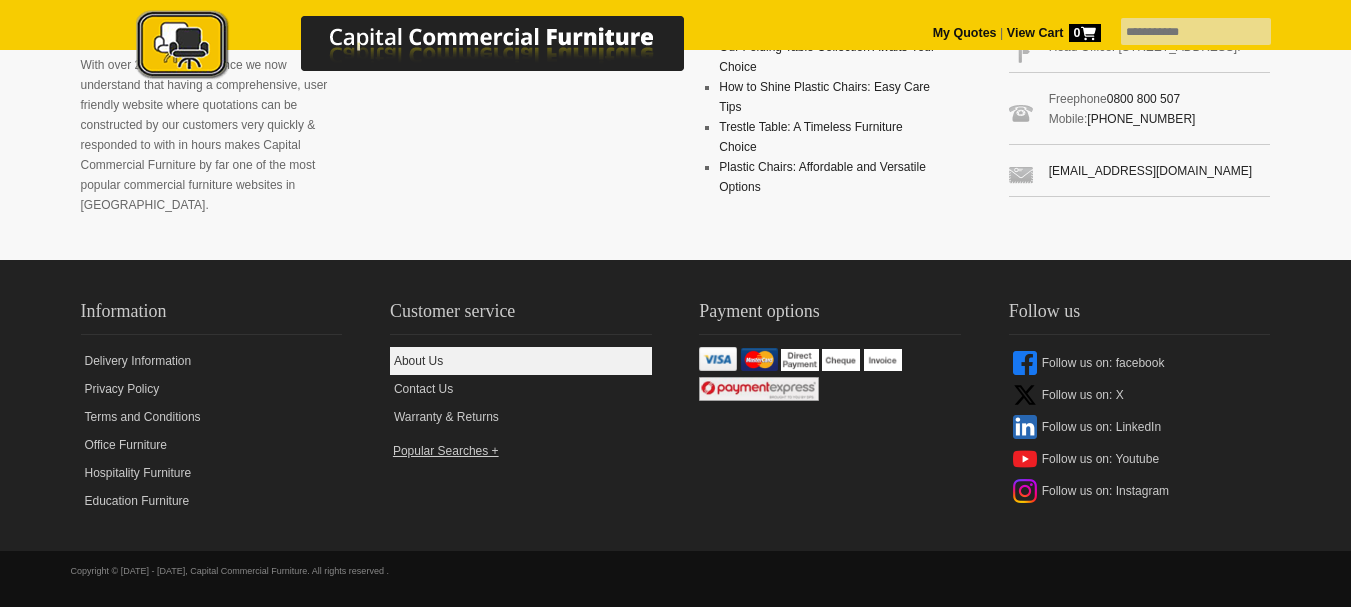 click on "About Us" at bounding box center [521, 361] 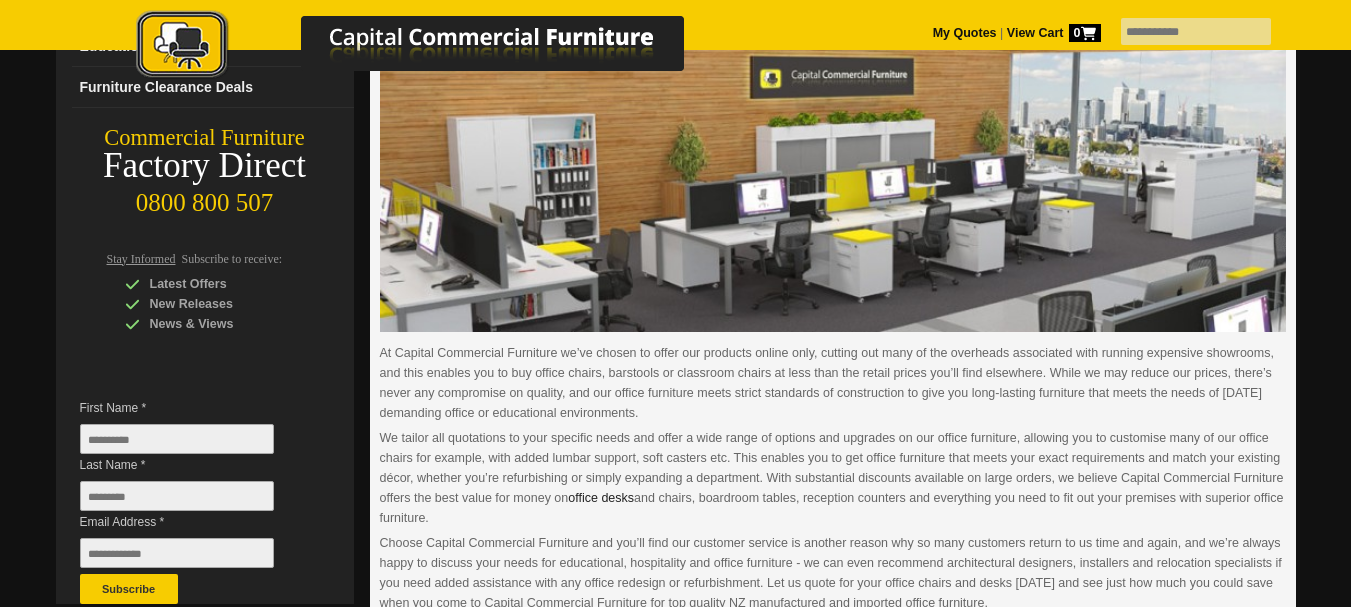 scroll, scrollTop: 0, scrollLeft: 0, axis: both 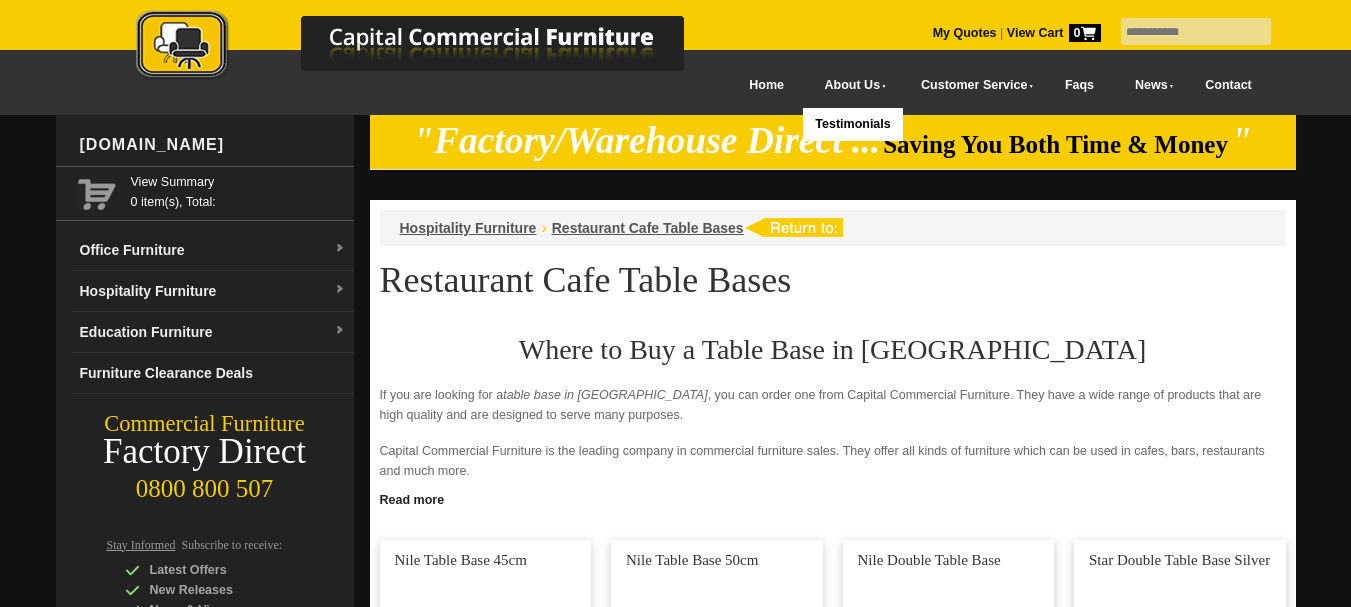 click on "About Us" at bounding box center [851, 85] 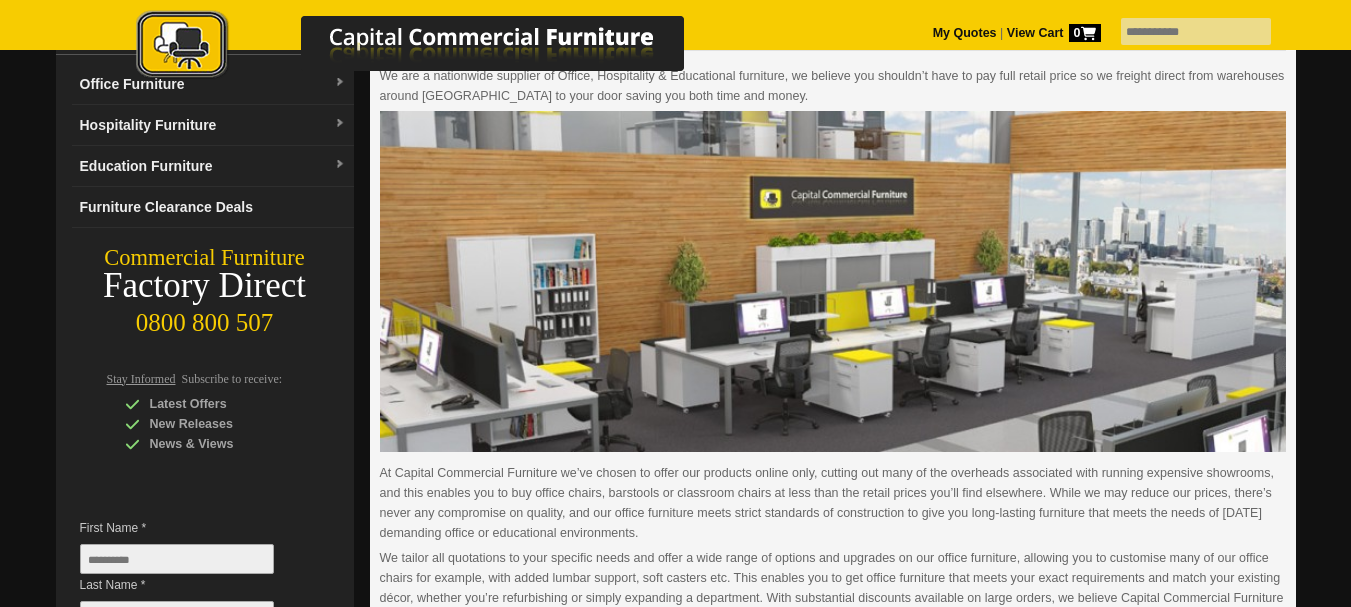 scroll, scrollTop: 0, scrollLeft: 0, axis: both 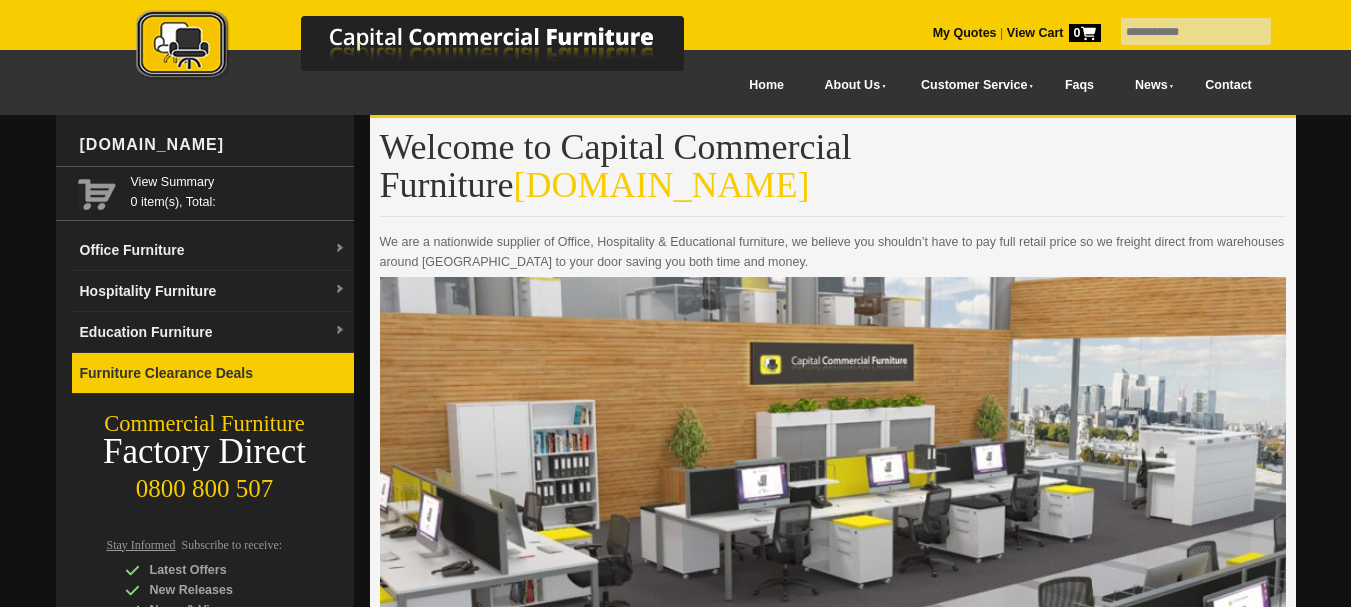 click on "Furniture Clearance Deals" at bounding box center (213, 373) 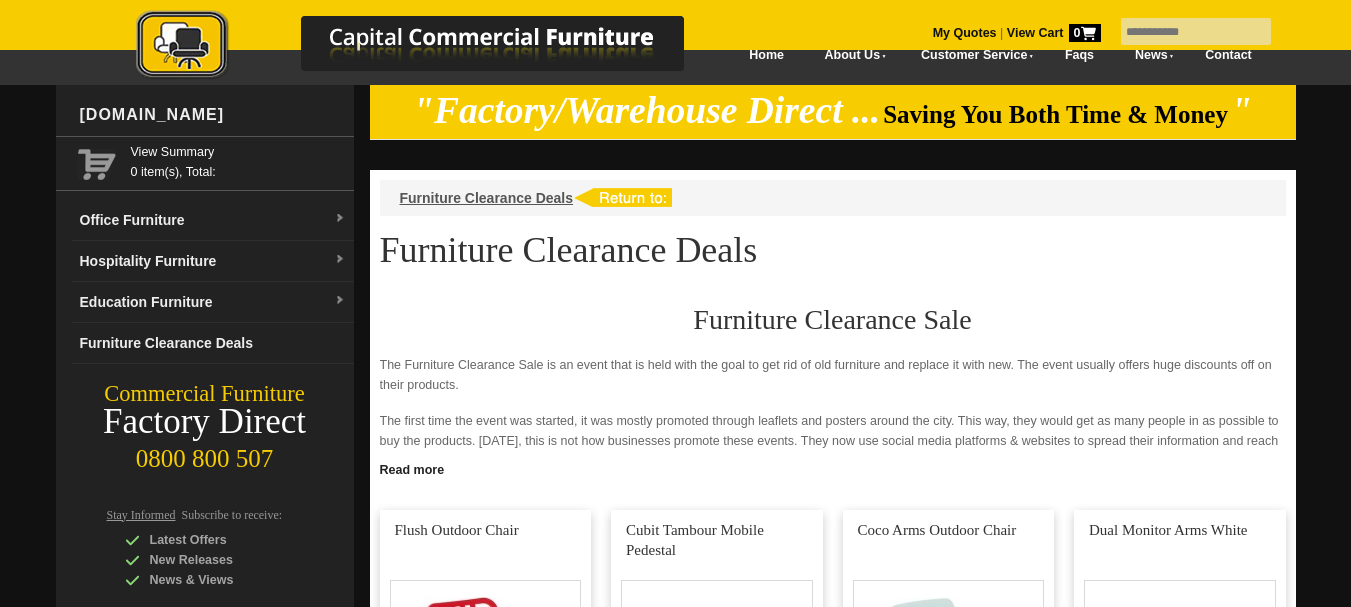 scroll, scrollTop: 0, scrollLeft: 0, axis: both 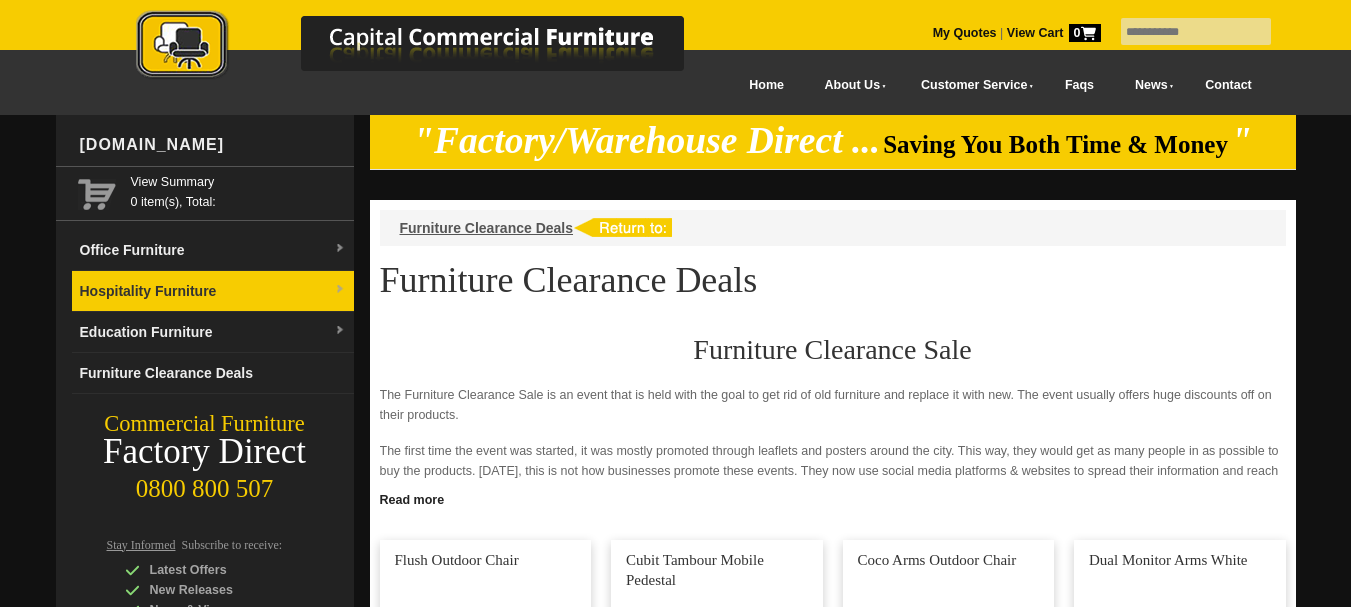 click on "Hospitality Furniture" at bounding box center [213, 291] 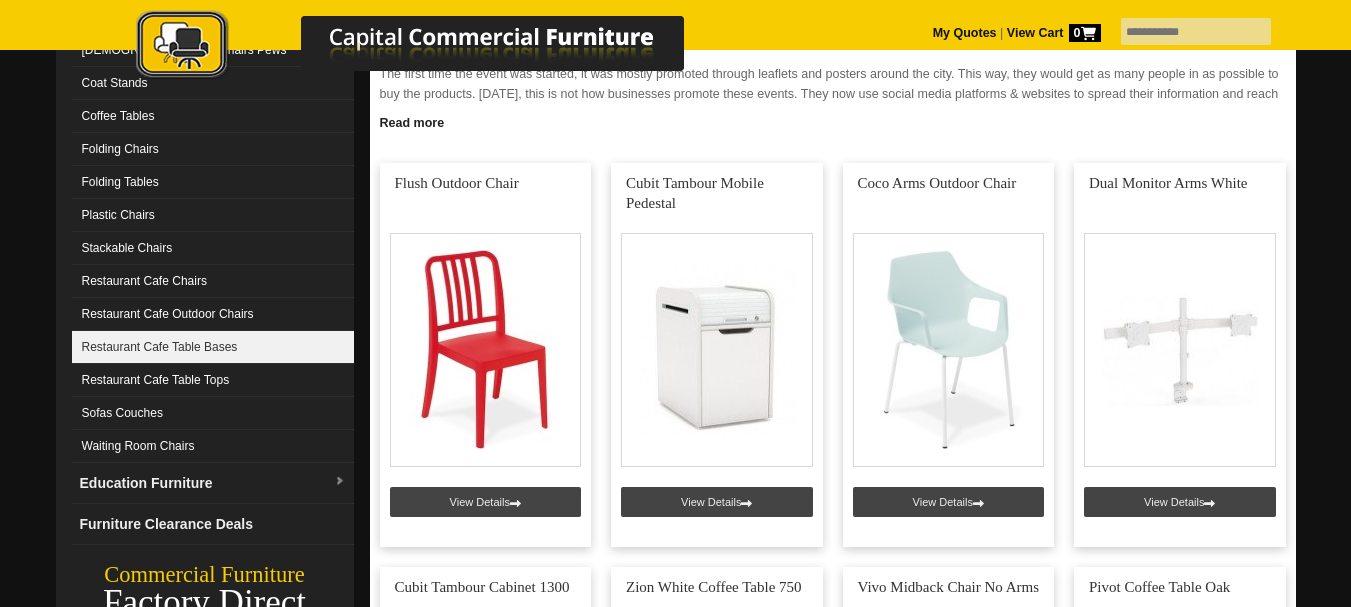 scroll, scrollTop: 400, scrollLeft: 0, axis: vertical 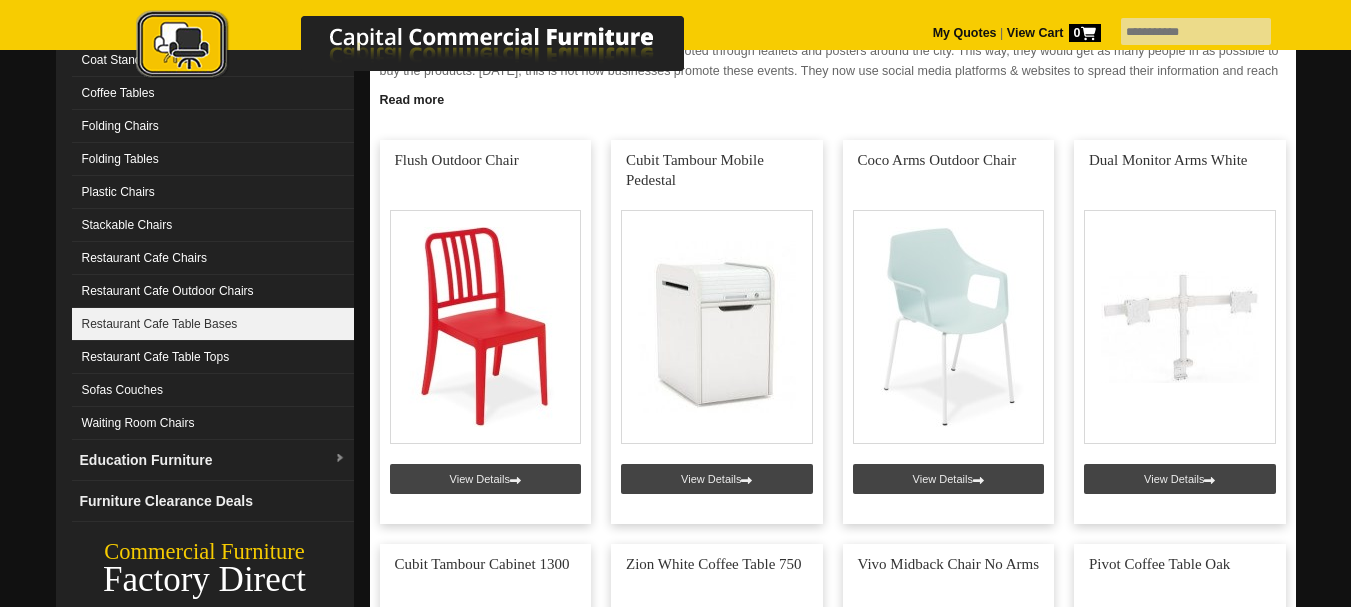 click on "Restaurant Cafe Table Bases" at bounding box center (213, 324) 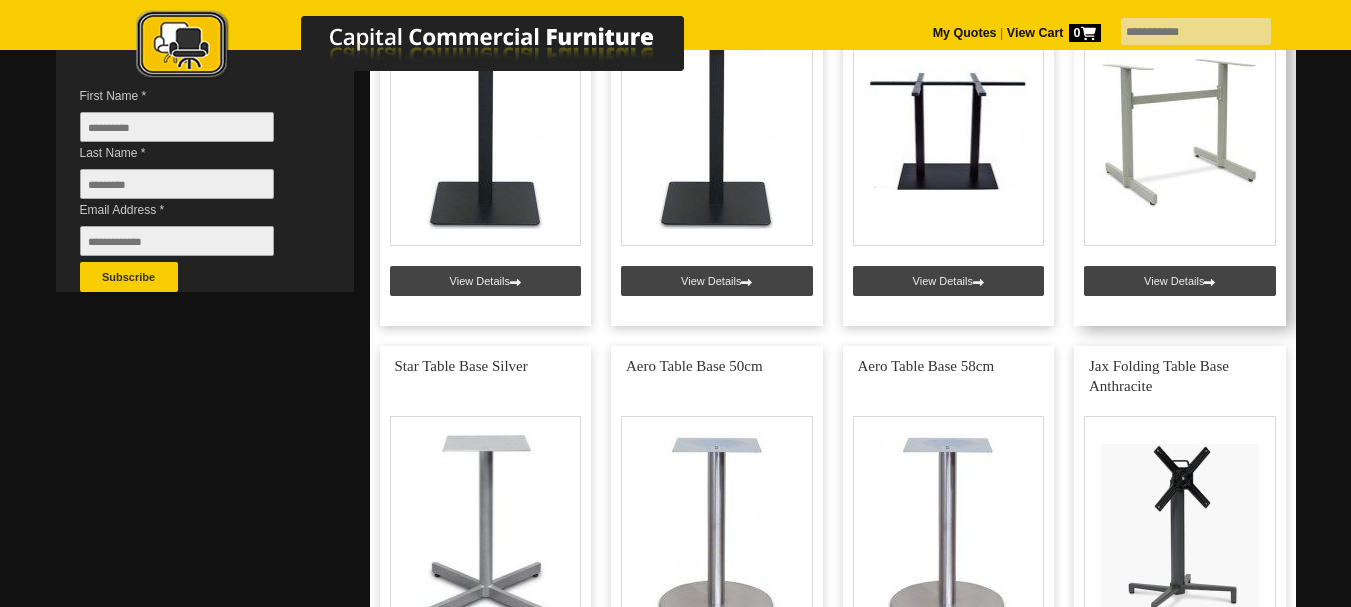 scroll, scrollTop: 600, scrollLeft: 0, axis: vertical 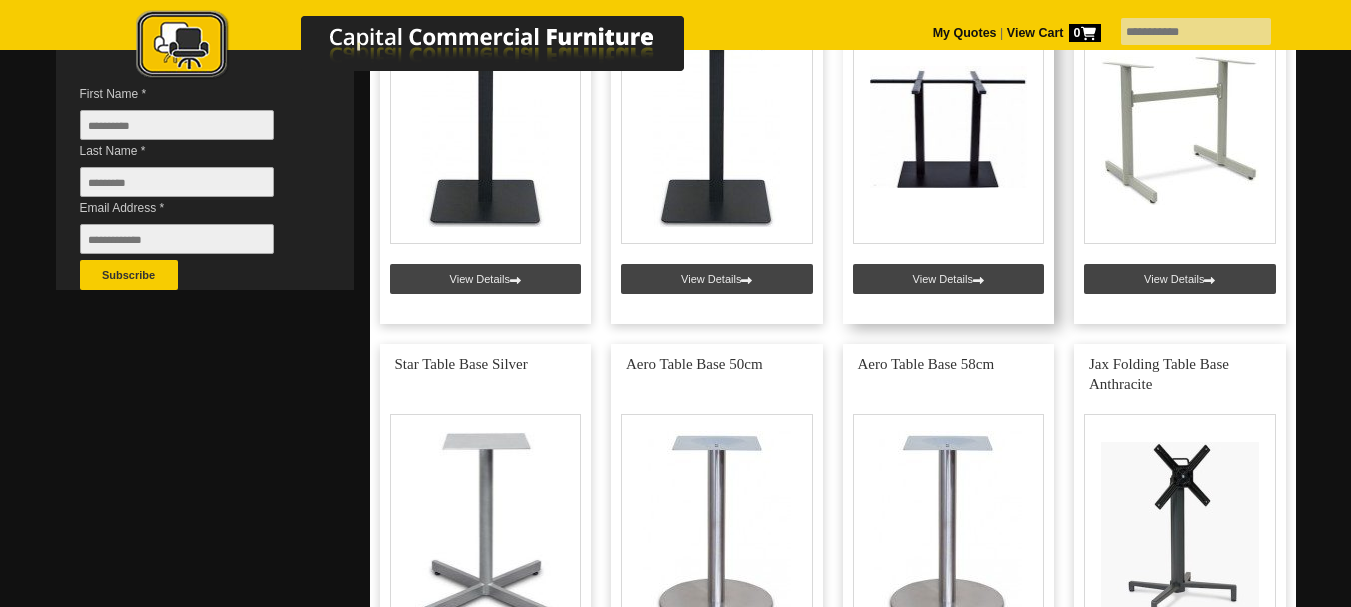 click at bounding box center [949, 132] 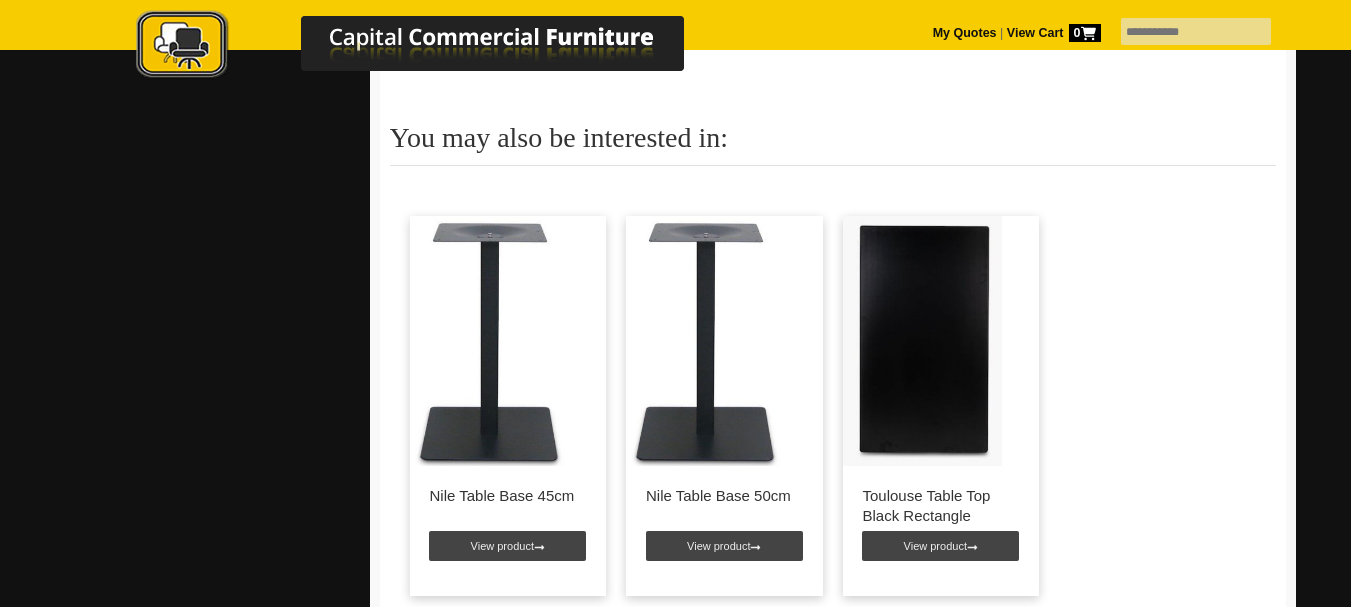 scroll, scrollTop: 1100, scrollLeft: 0, axis: vertical 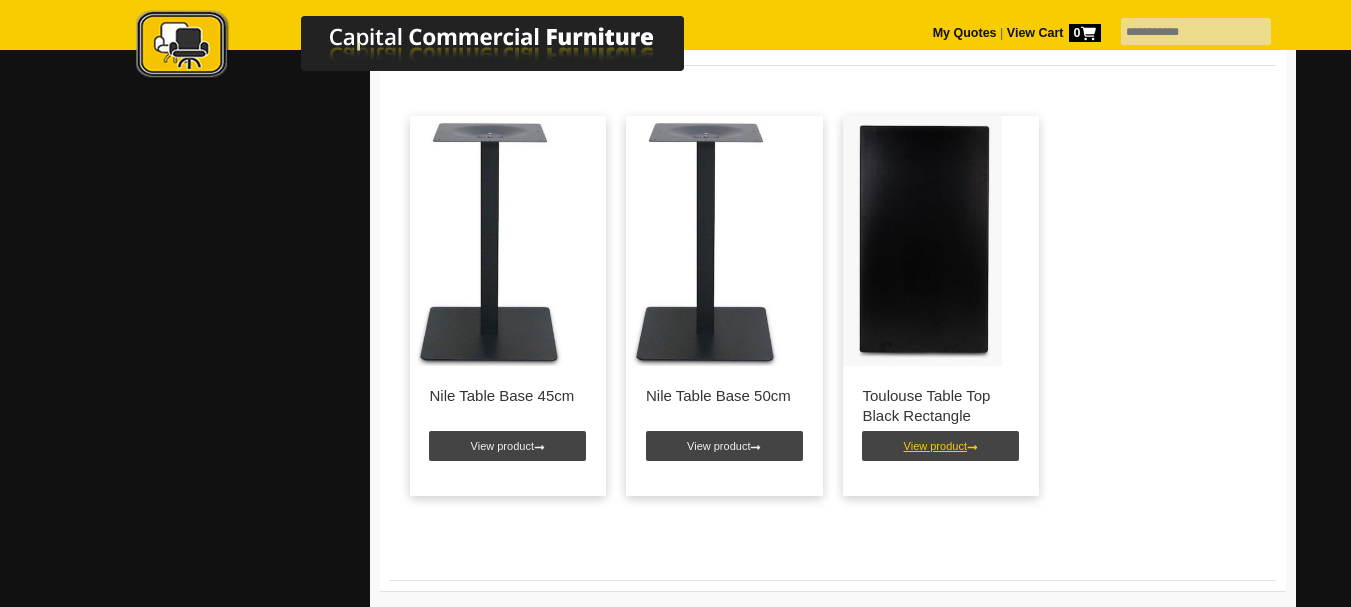 click on "View product" at bounding box center (940, 446) 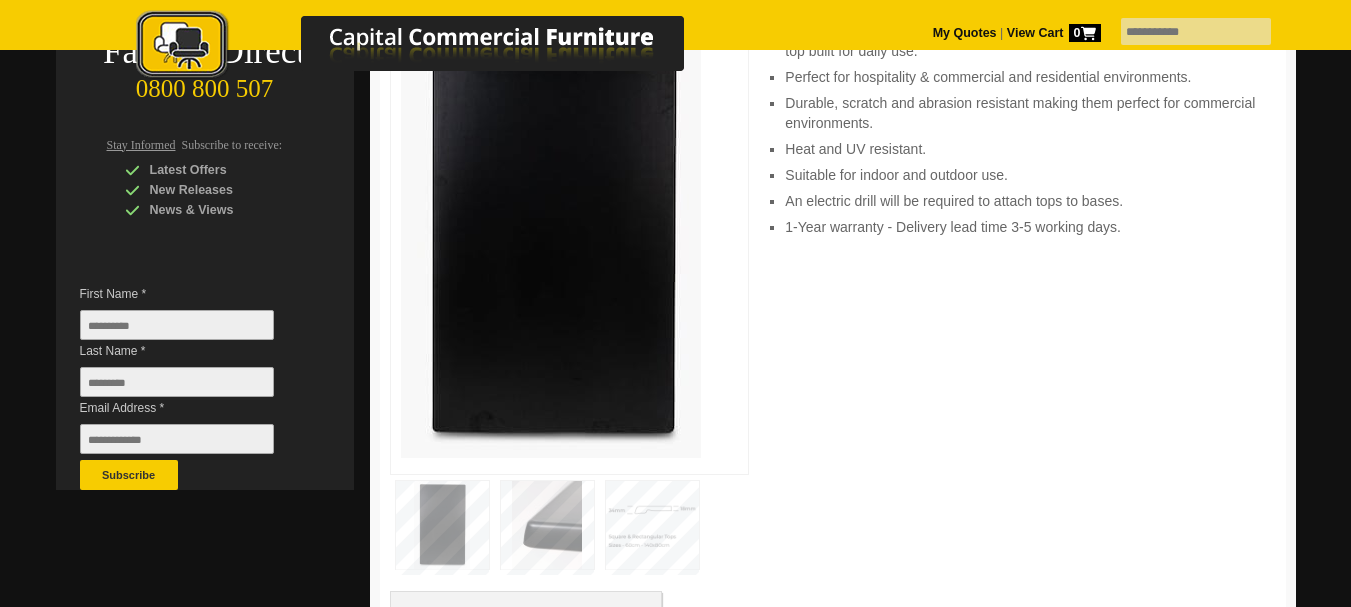 scroll, scrollTop: 0, scrollLeft: 0, axis: both 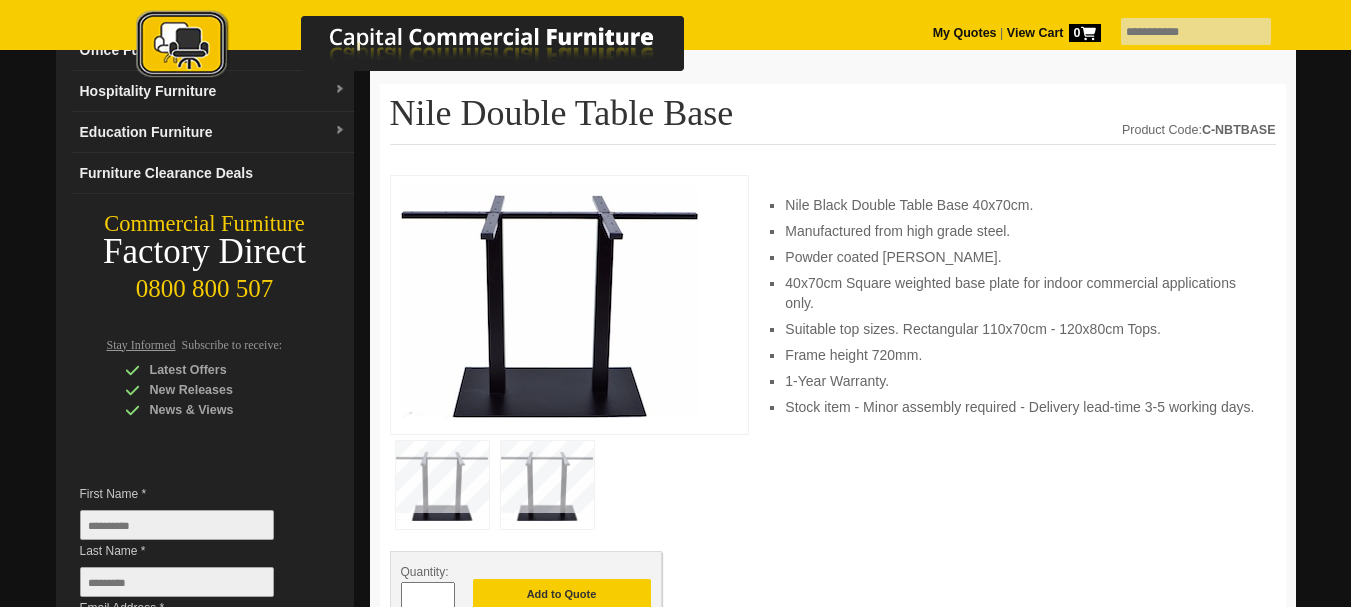 drag, startPoint x: 212, startPoint y: 2, endPoint x: 788, endPoint y: 471, distance: 742.79004 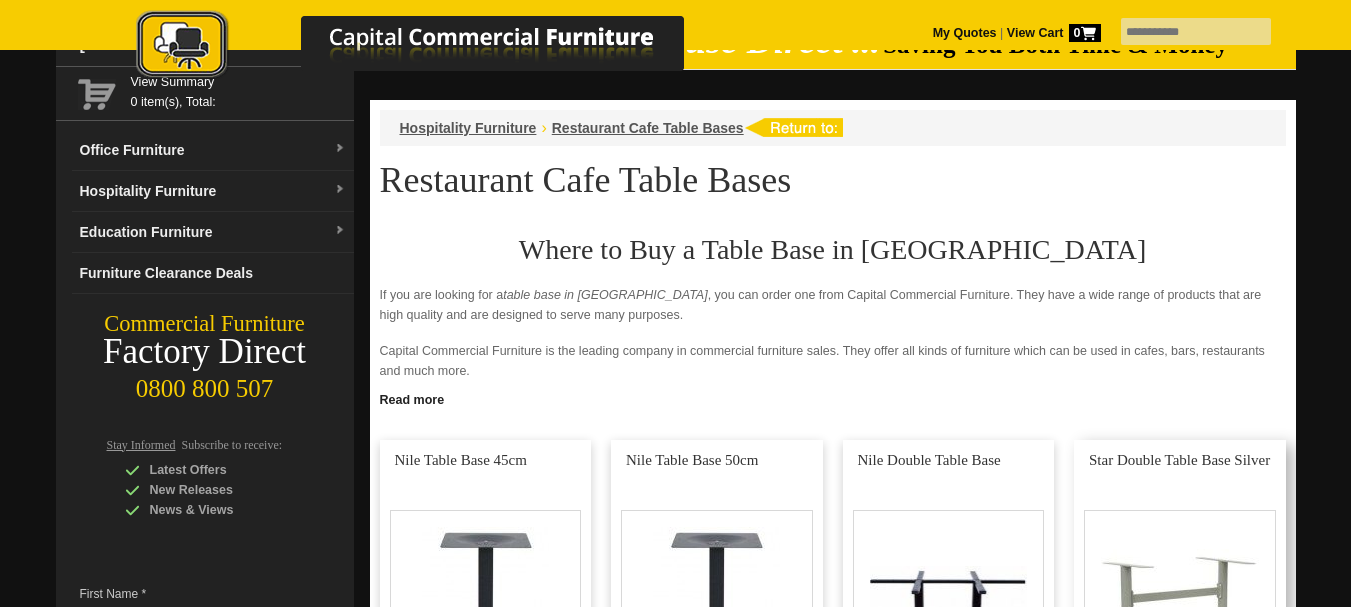 scroll, scrollTop: 0, scrollLeft: 0, axis: both 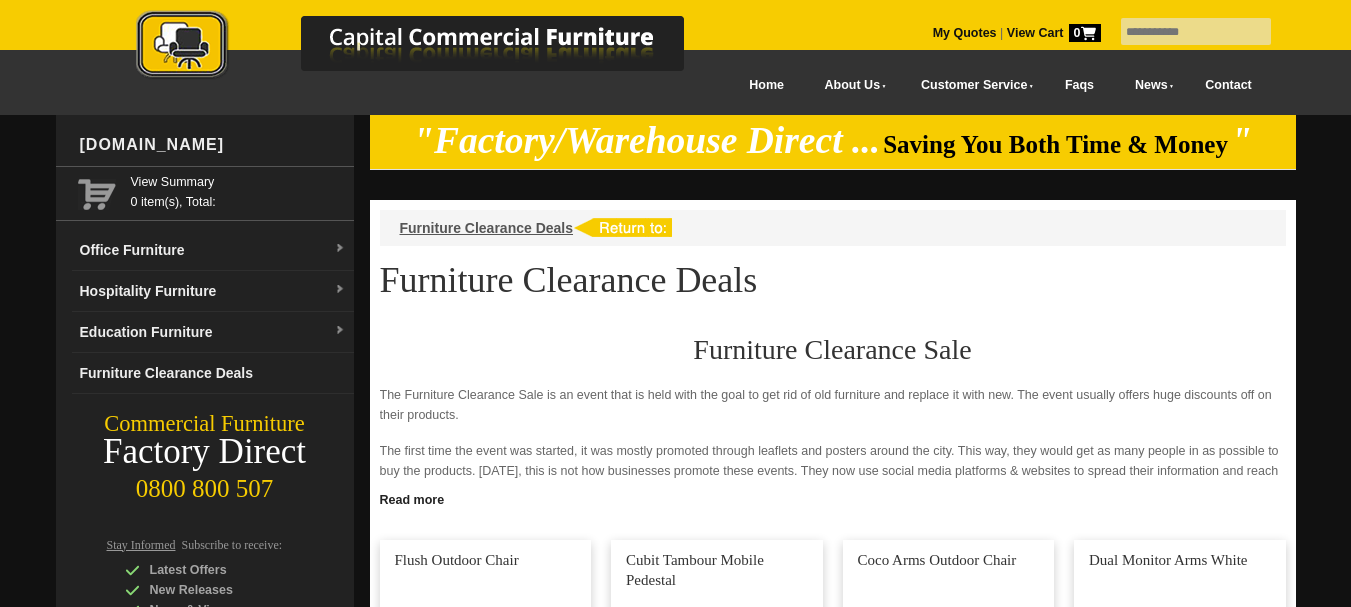 click at bounding box center [1196, 31] 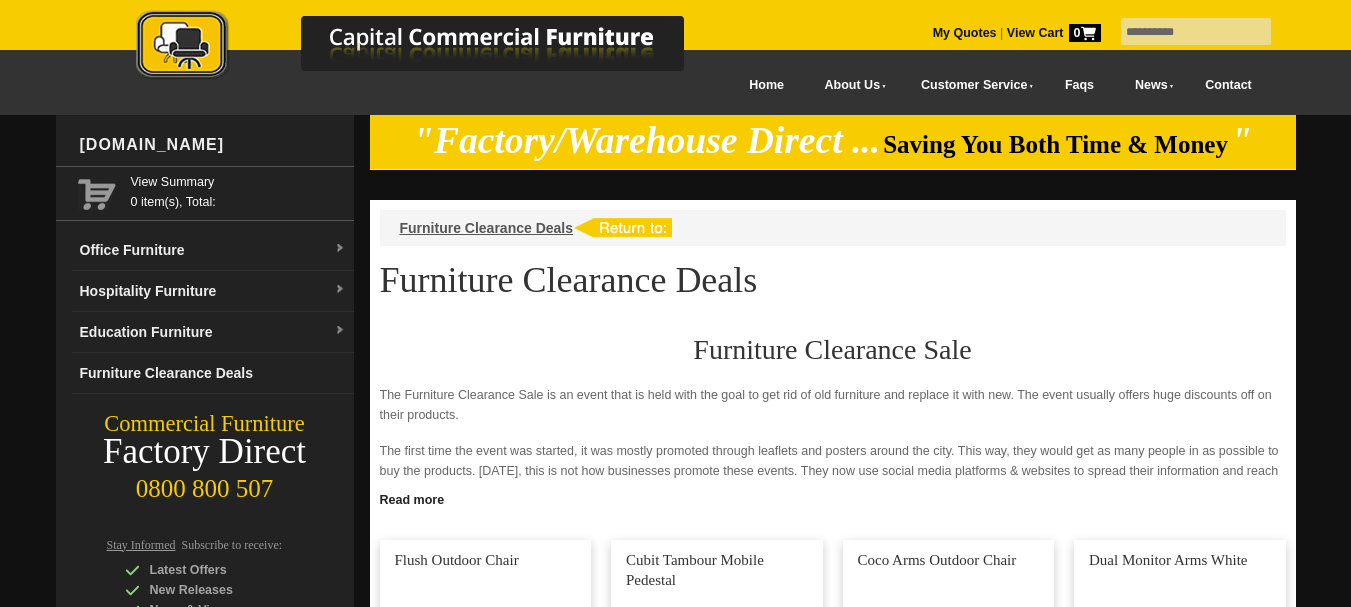type on "**********" 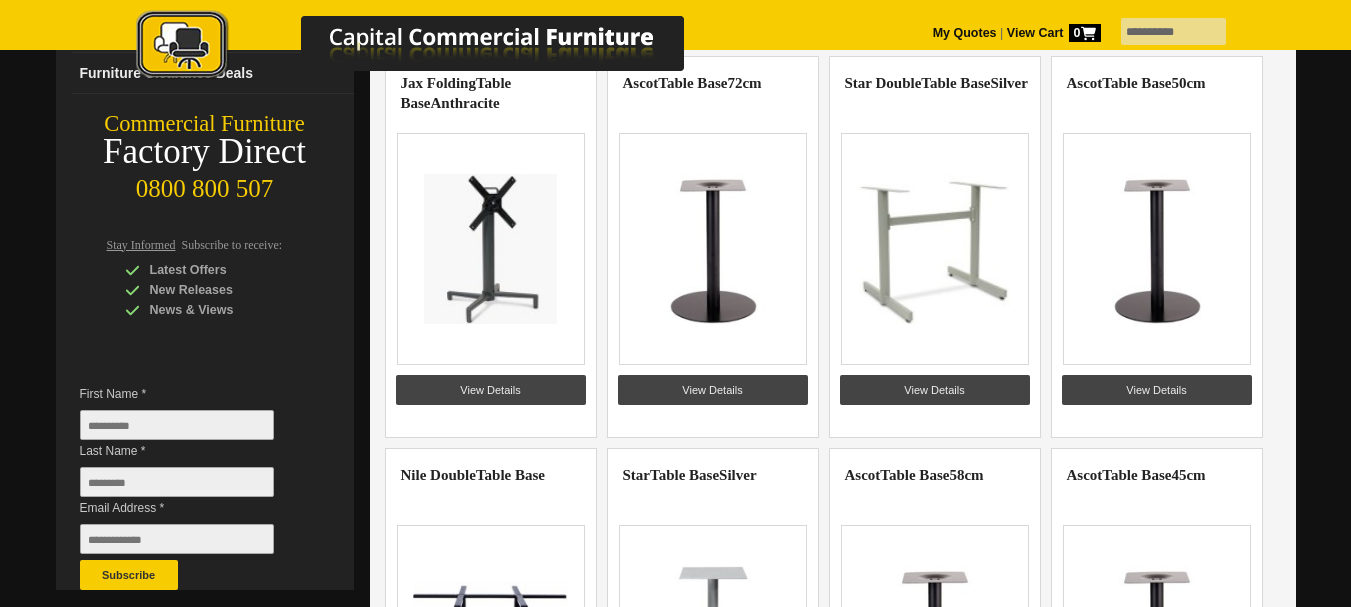 scroll, scrollTop: 200, scrollLeft: 0, axis: vertical 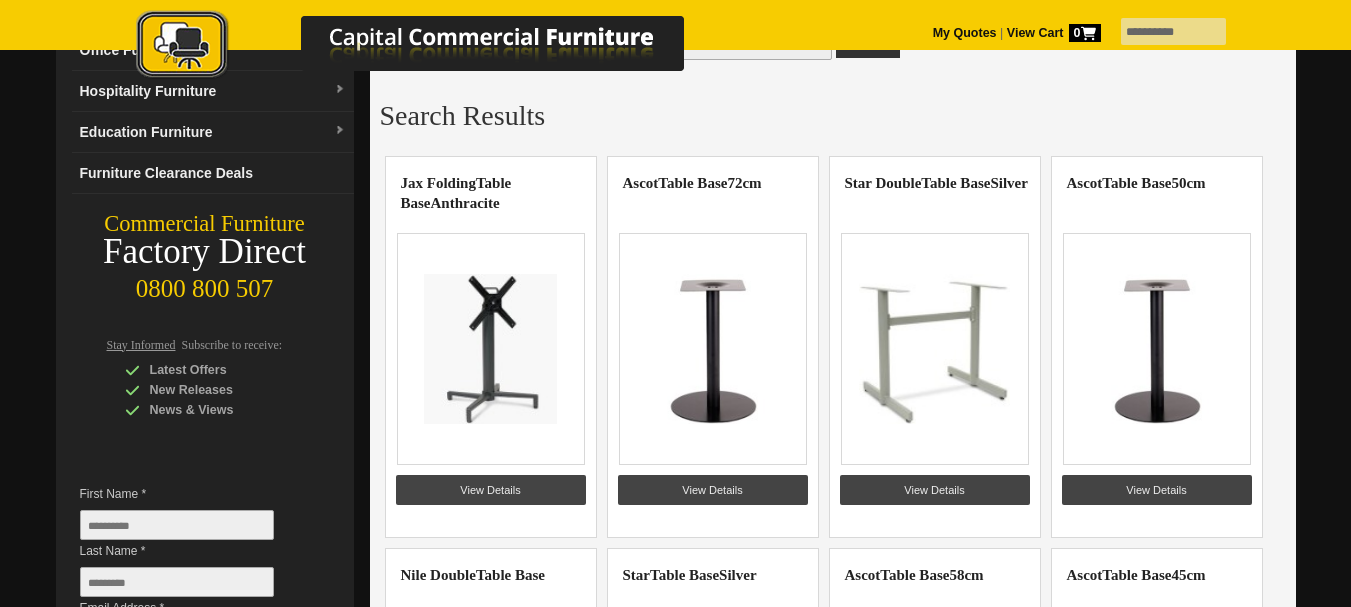 click at bounding box center [490, 349] 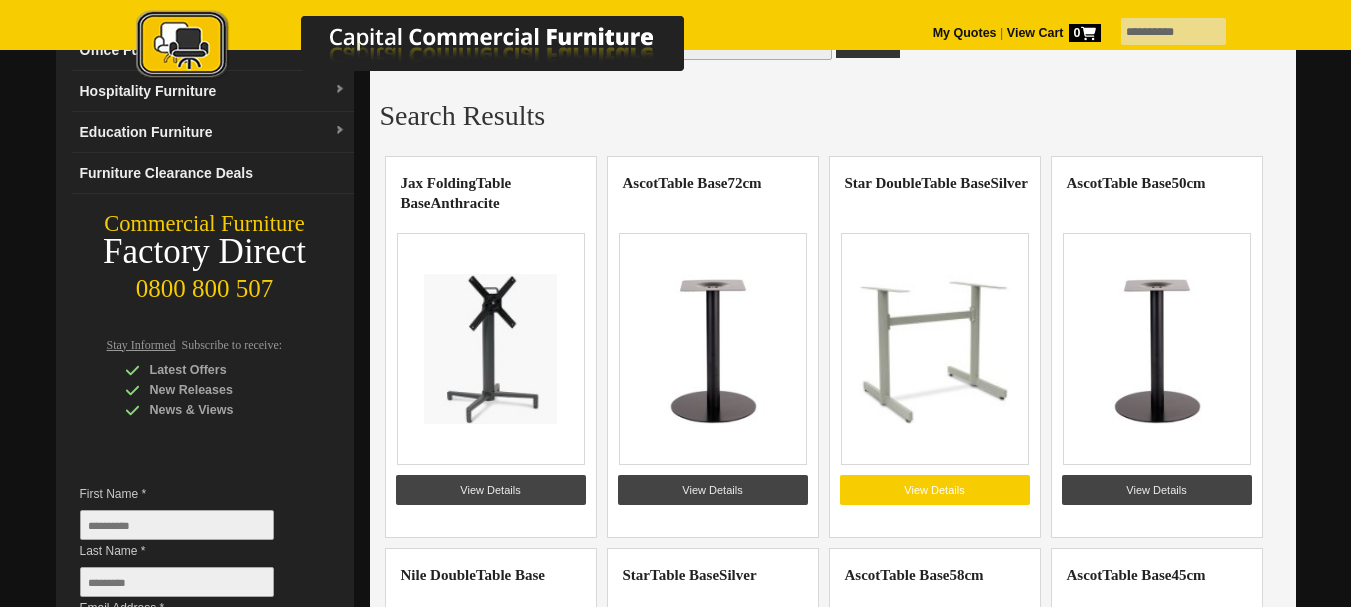 click on "View Details" at bounding box center (935, 490) 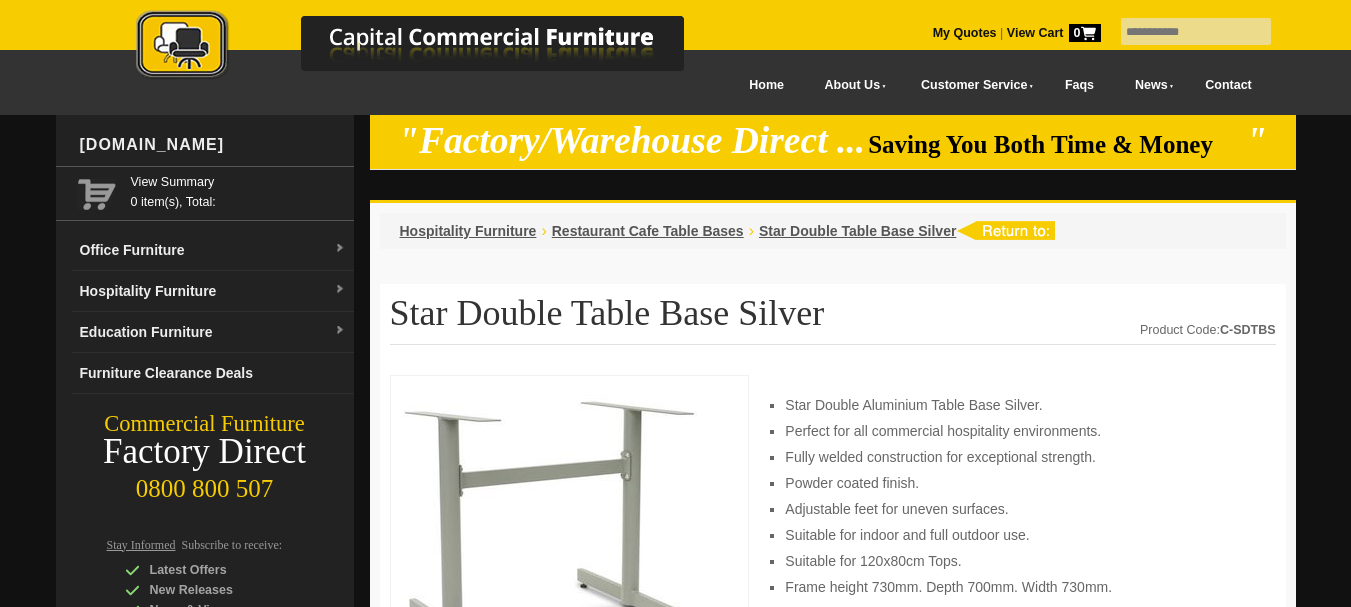 scroll, scrollTop: 300, scrollLeft: 0, axis: vertical 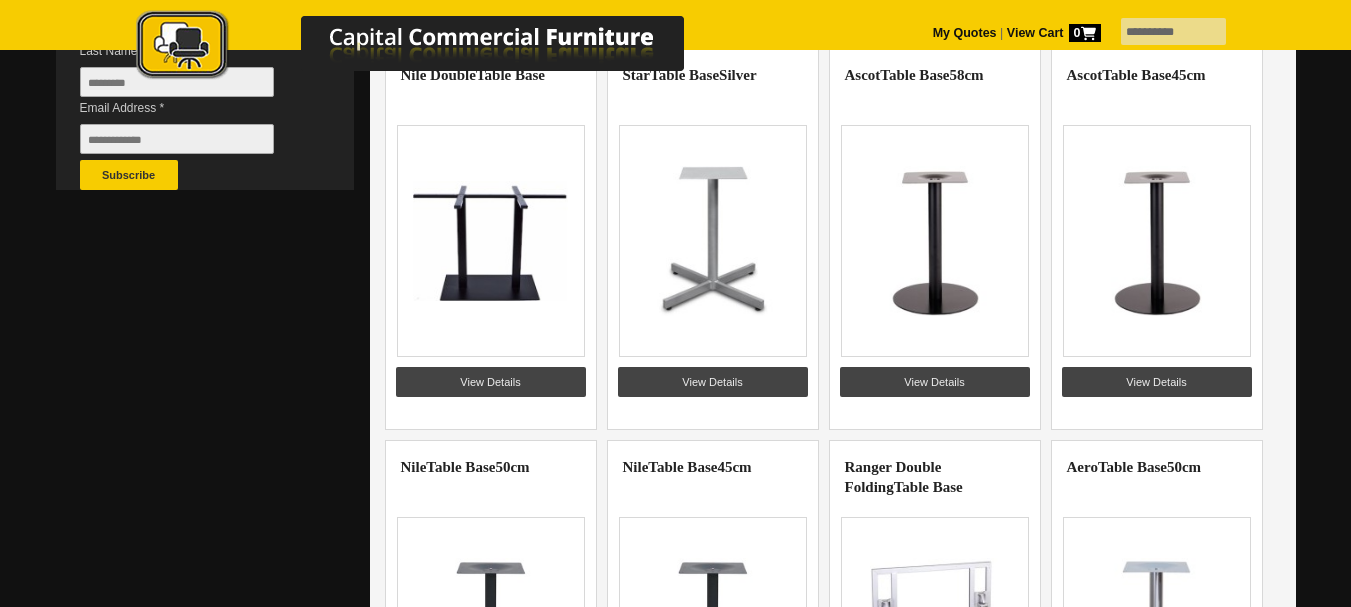 click at bounding box center (491, -151) 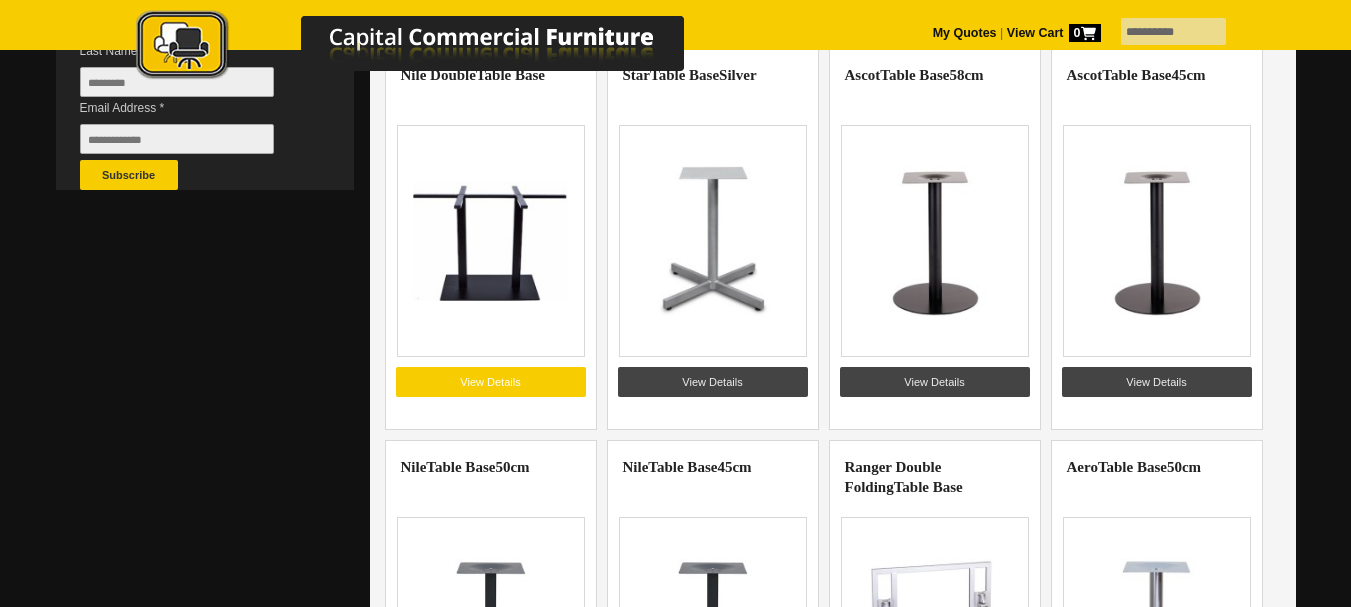 click on "View Details" at bounding box center (491, 382) 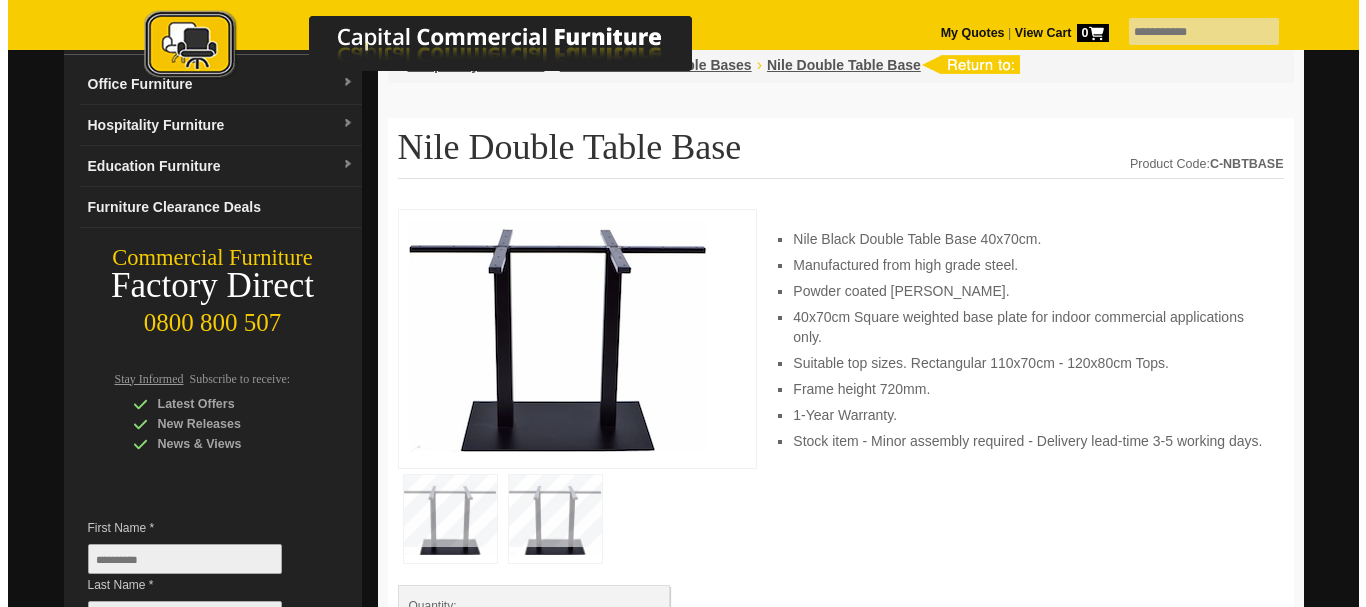 scroll, scrollTop: 200, scrollLeft: 0, axis: vertical 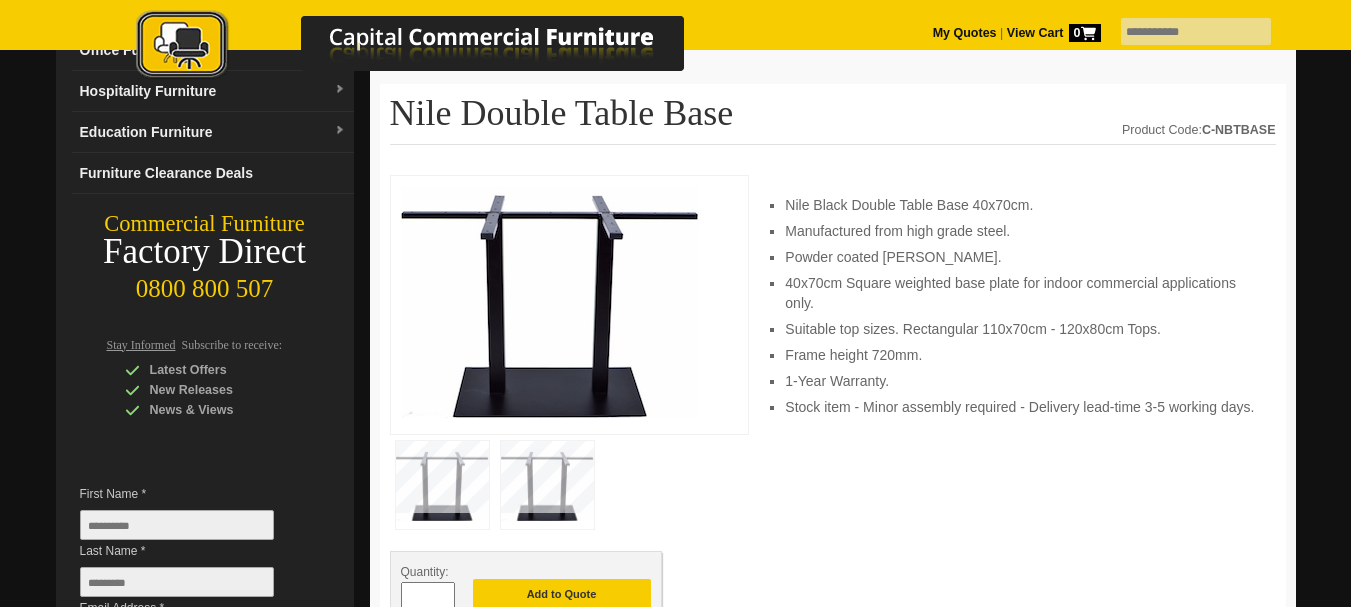 click at bounding box center (547, 485) 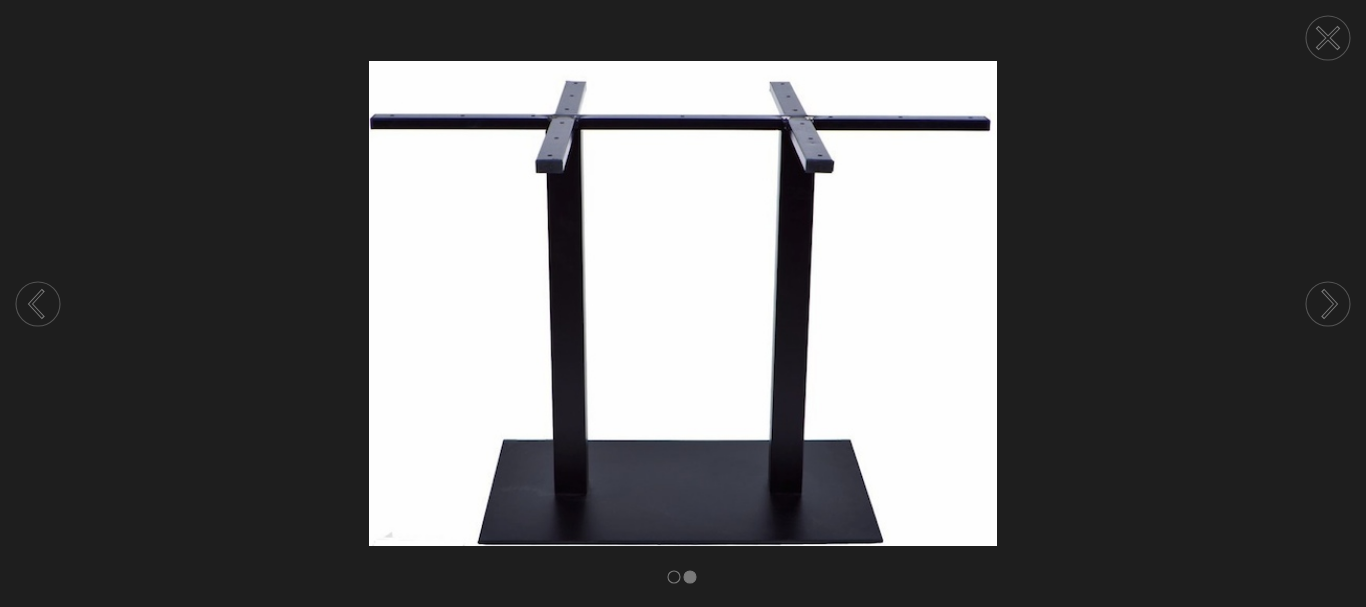 click 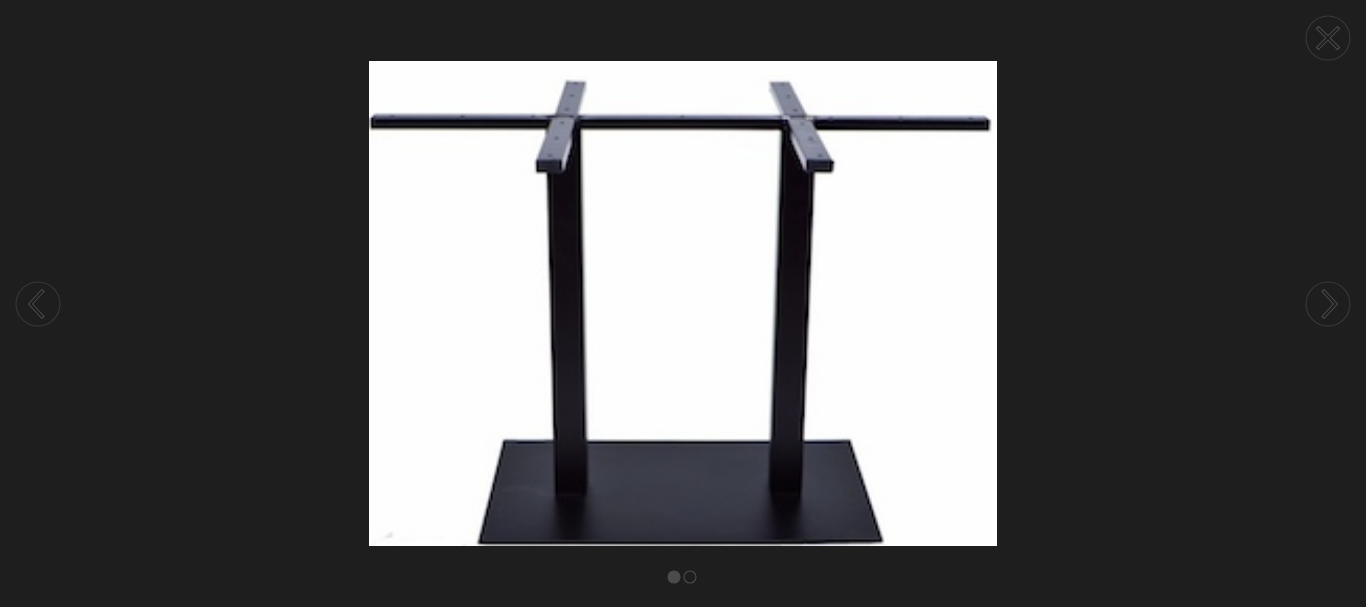 click 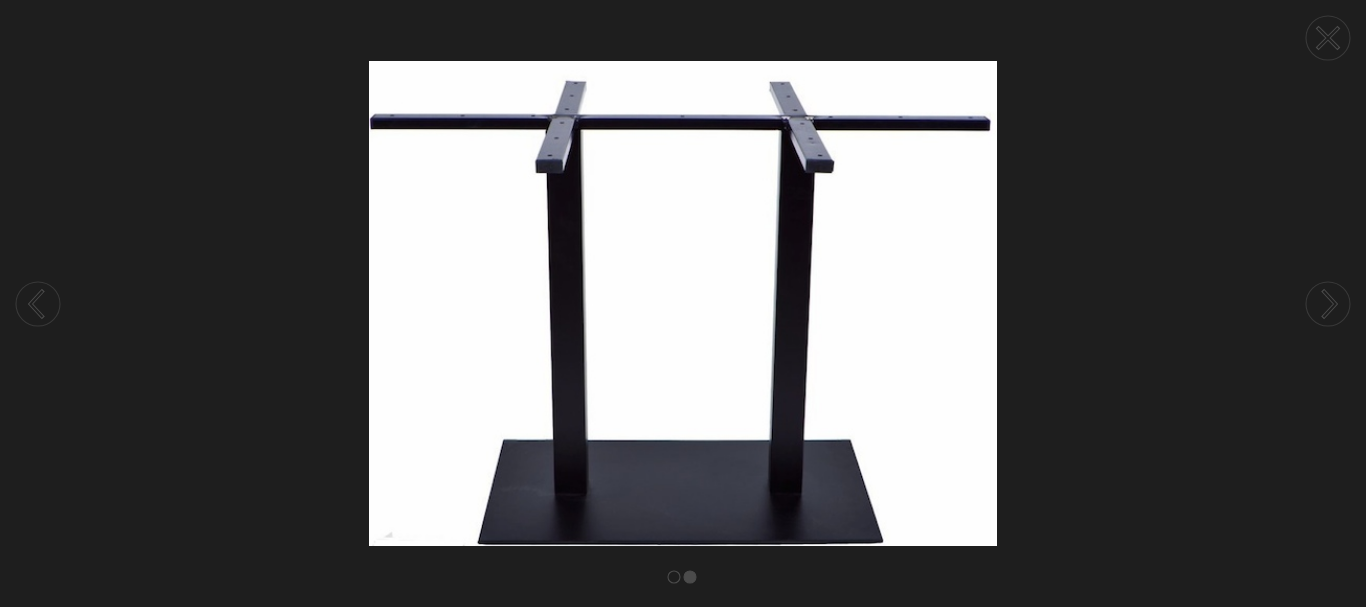 click 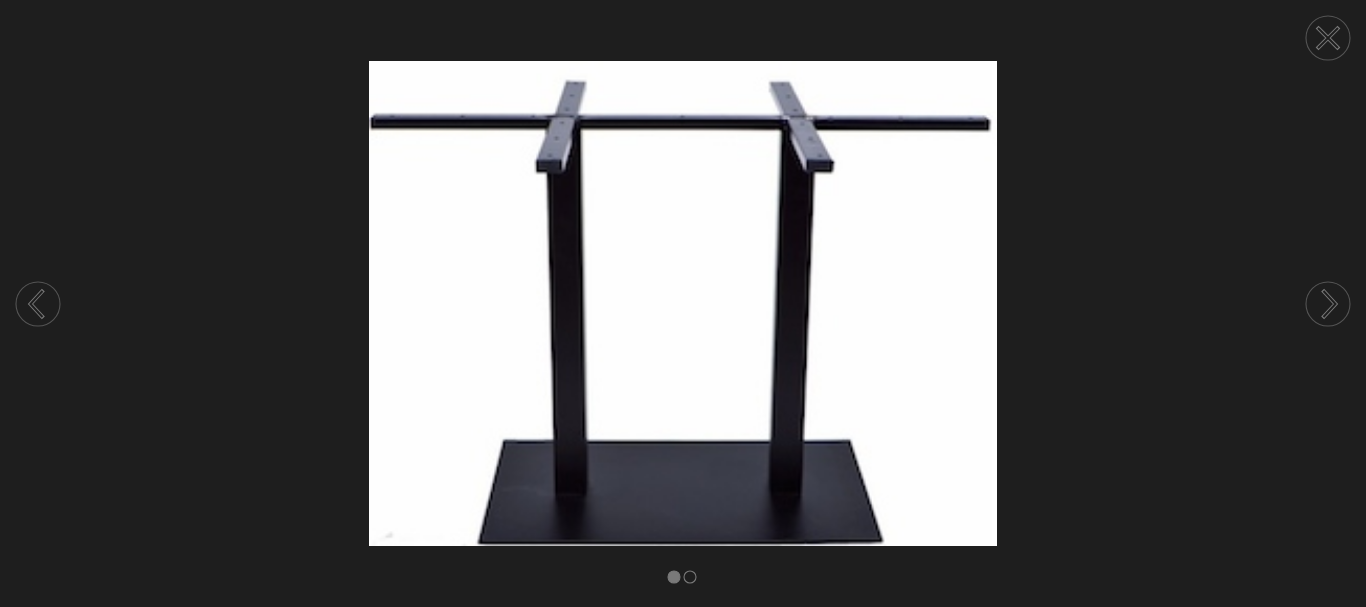 click 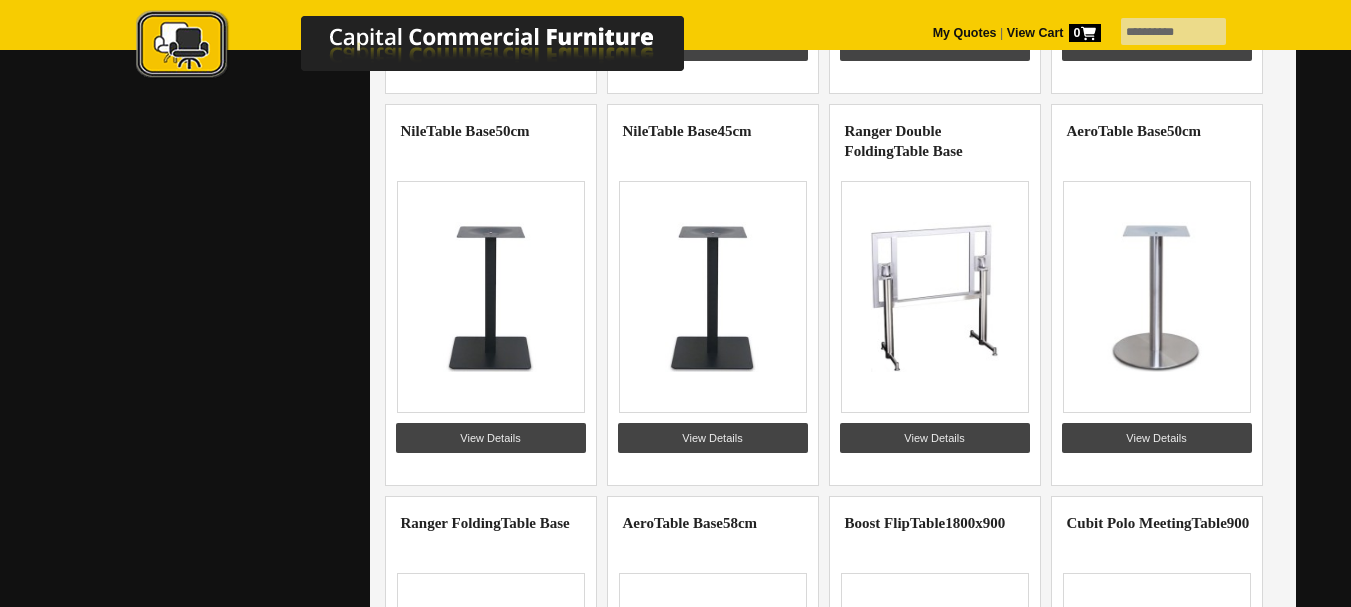 scroll, scrollTop: 1000, scrollLeft: 0, axis: vertical 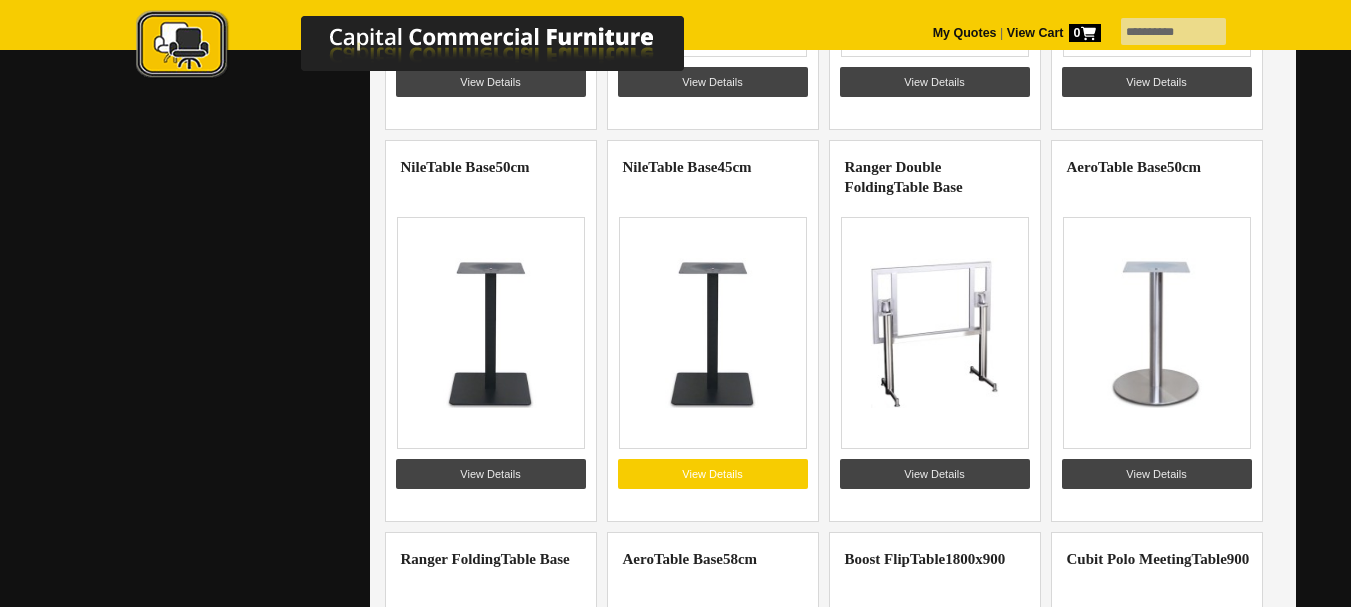 click on "View Details" at bounding box center (713, 474) 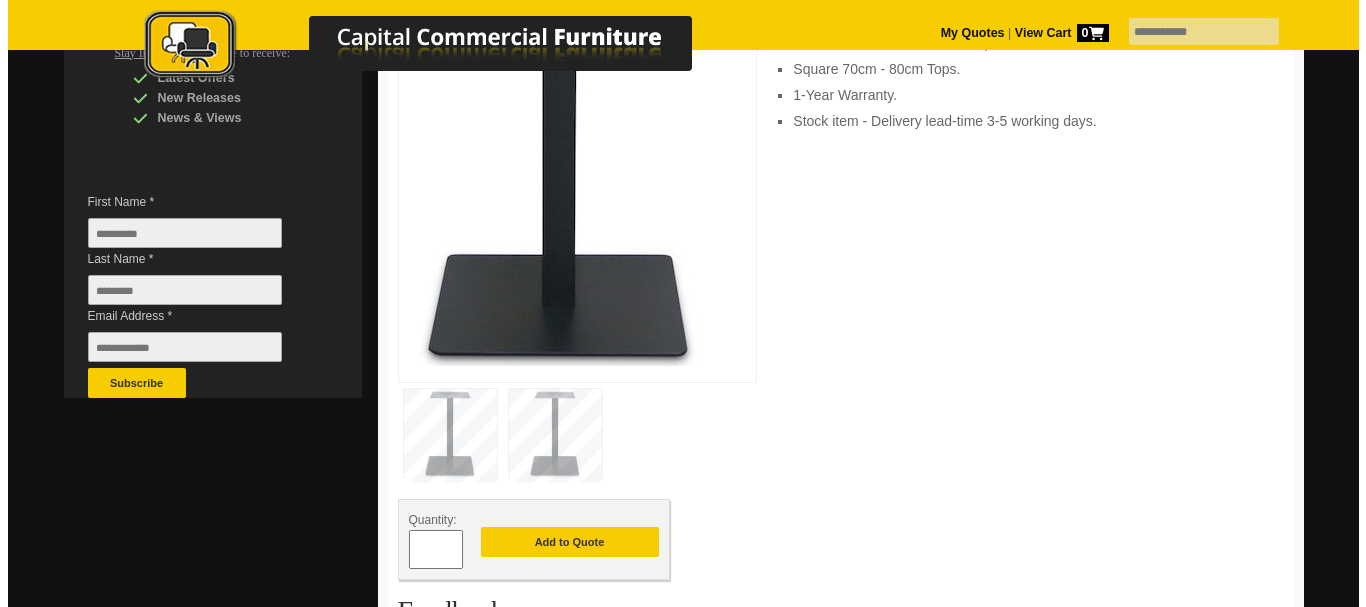 scroll, scrollTop: 500, scrollLeft: 0, axis: vertical 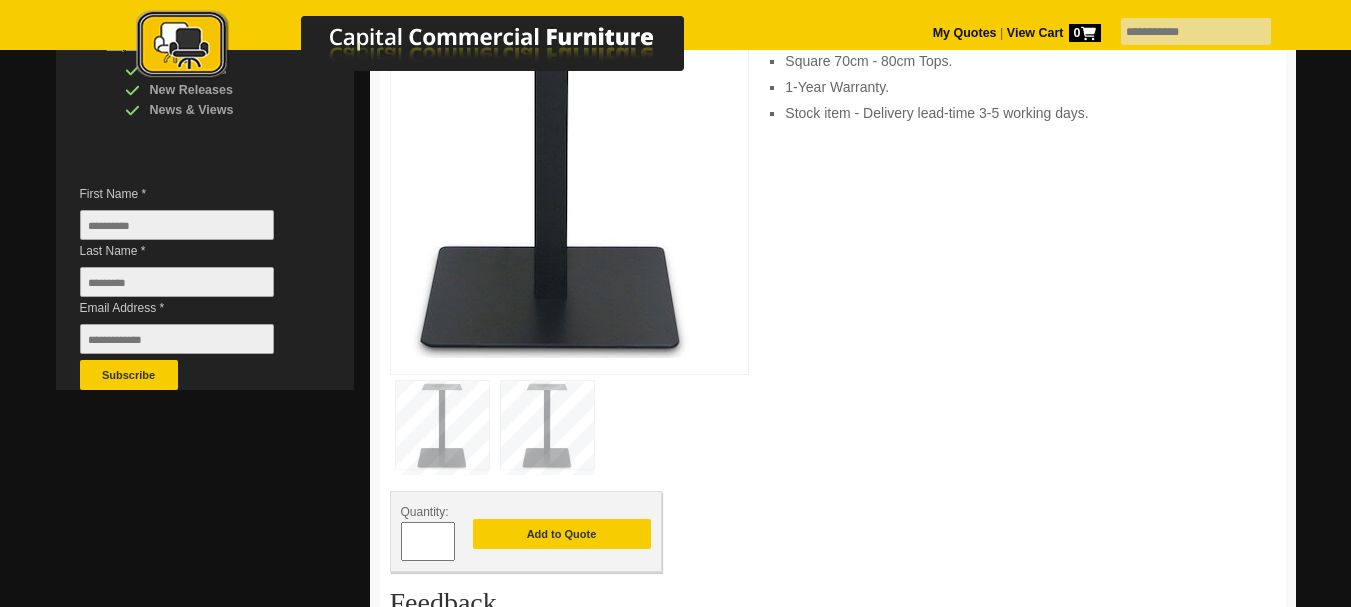 click at bounding box center (547, 425) 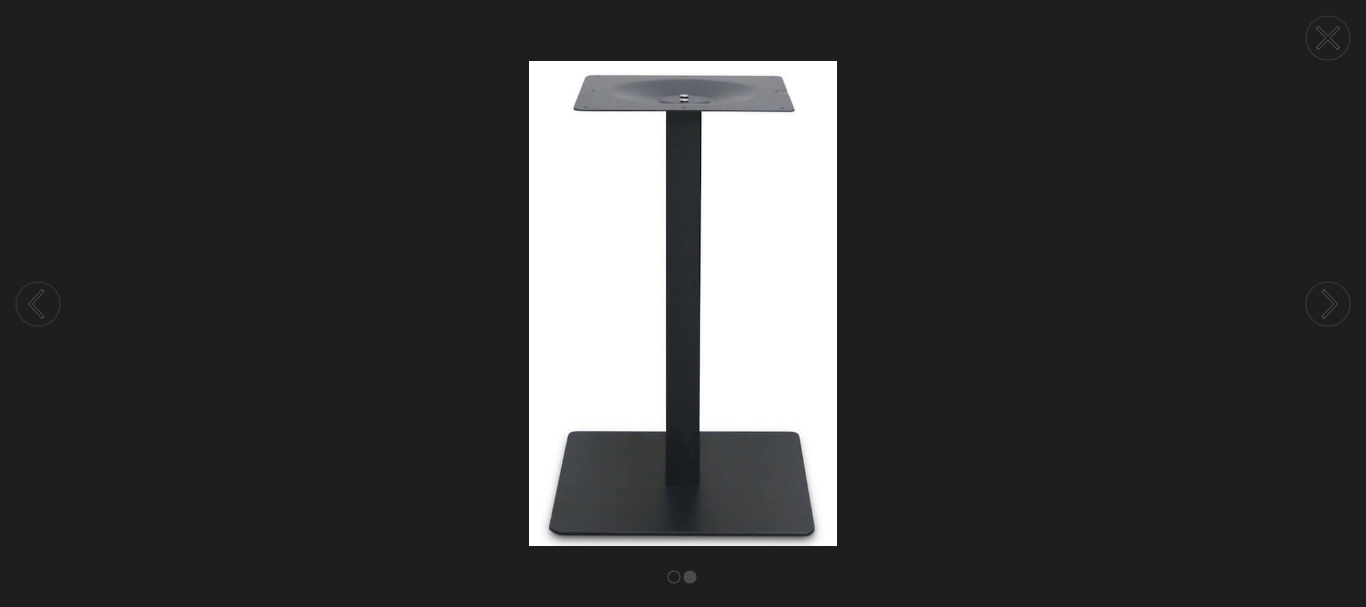 click 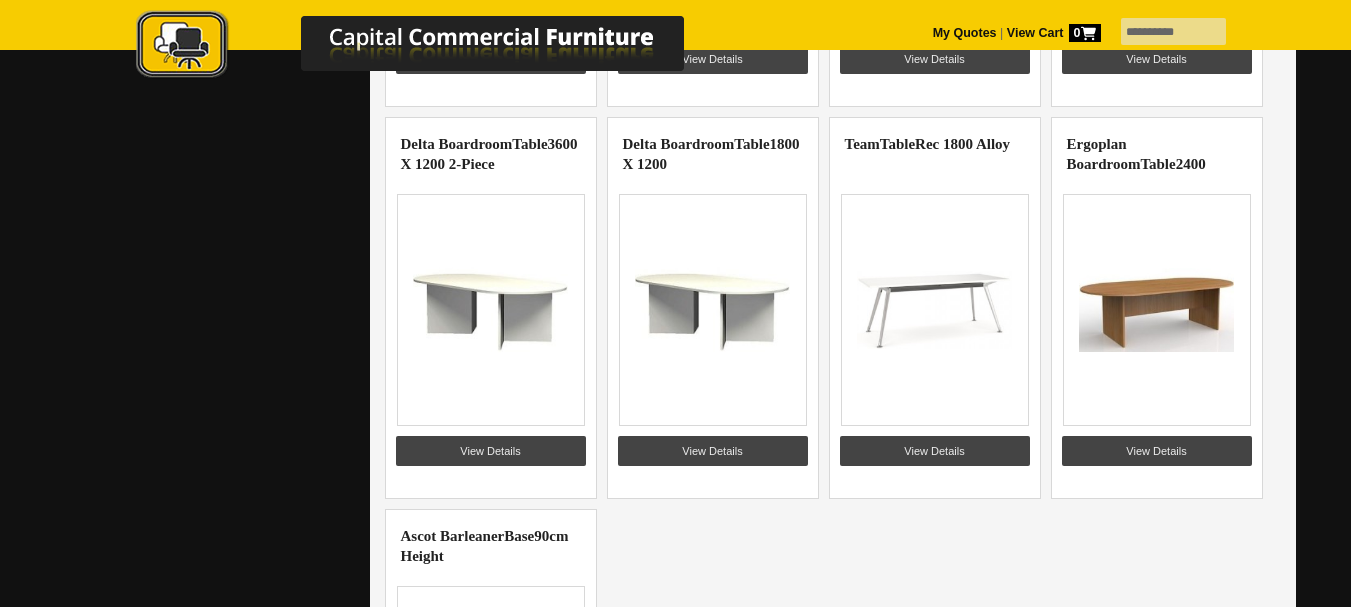 scroll, scrollTop: 2200, scrollLeft: 0, axis: vertical 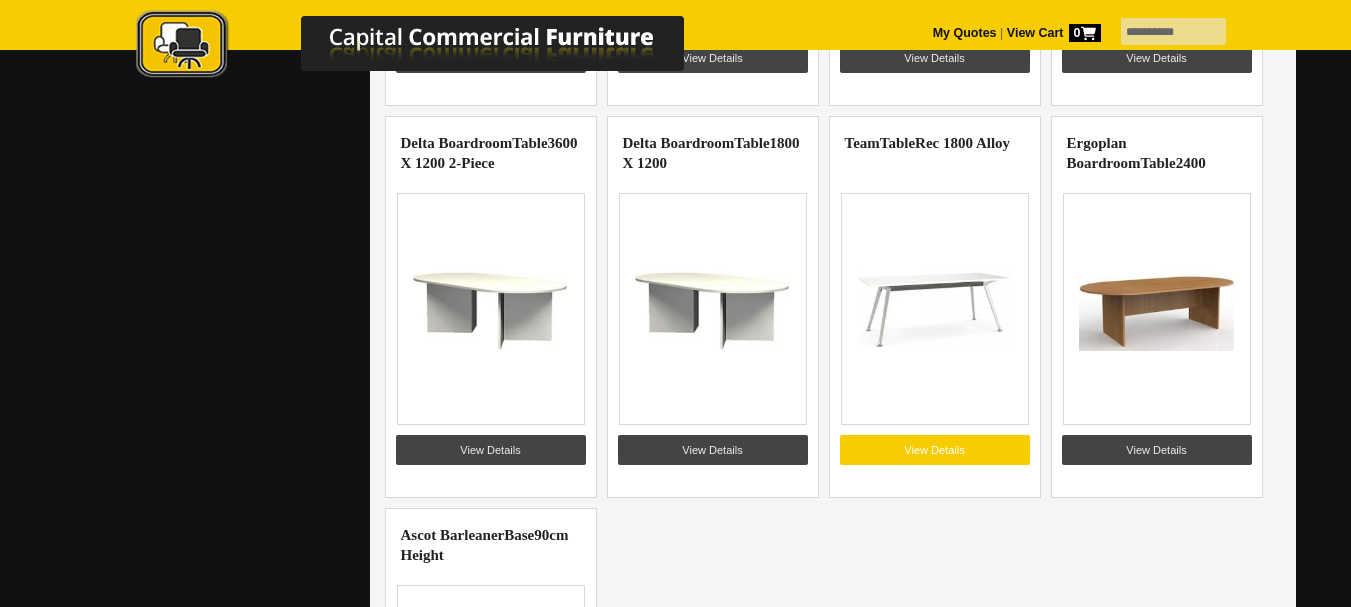 click on "View Details" at bounding box center (935, 450) 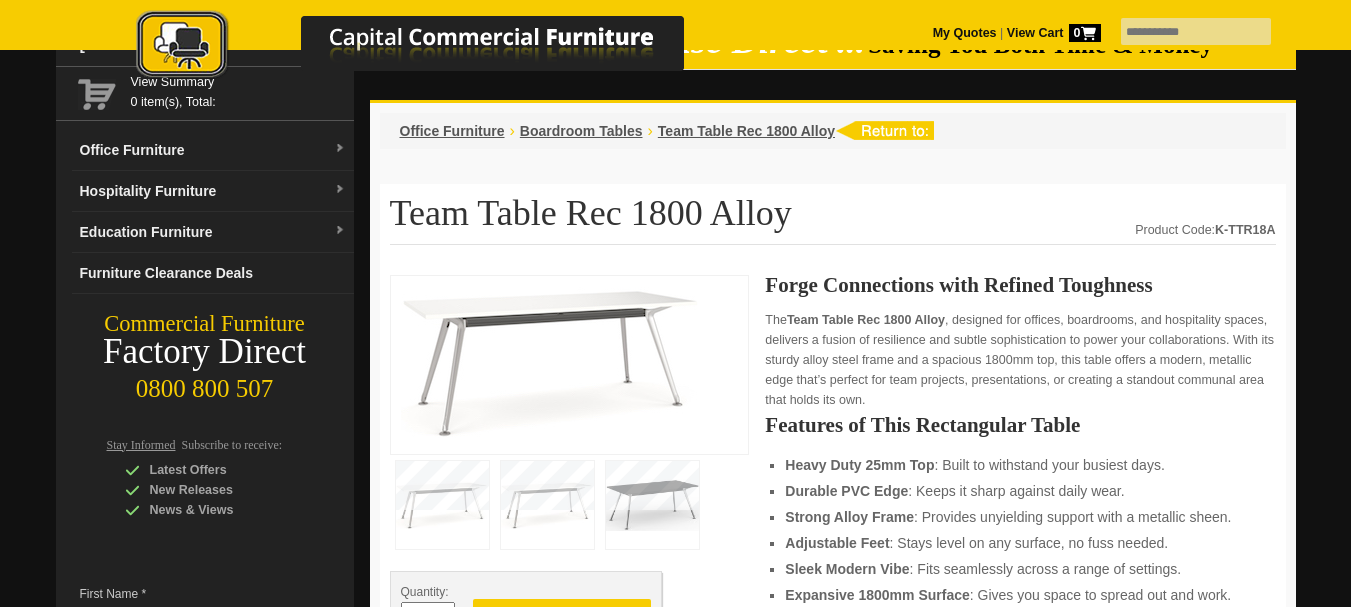 scroll, scrollTop: 0, scrollLeft: 0, axis: both 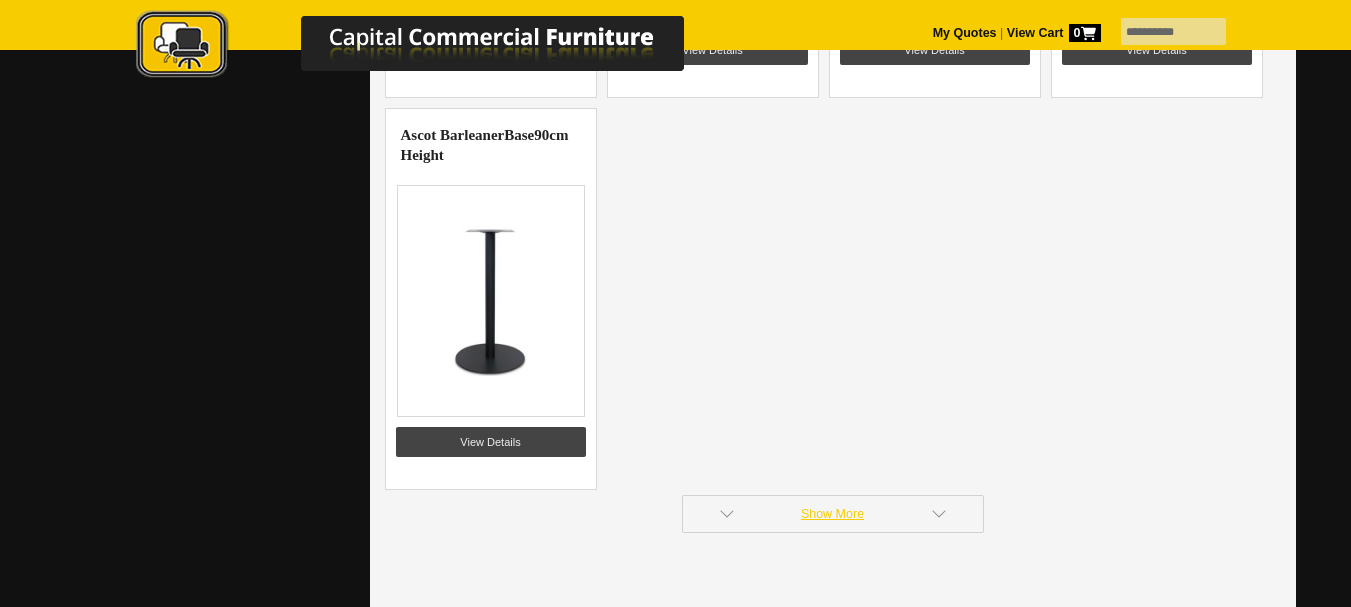 click on "Show More" at bounding box center [833, 514] 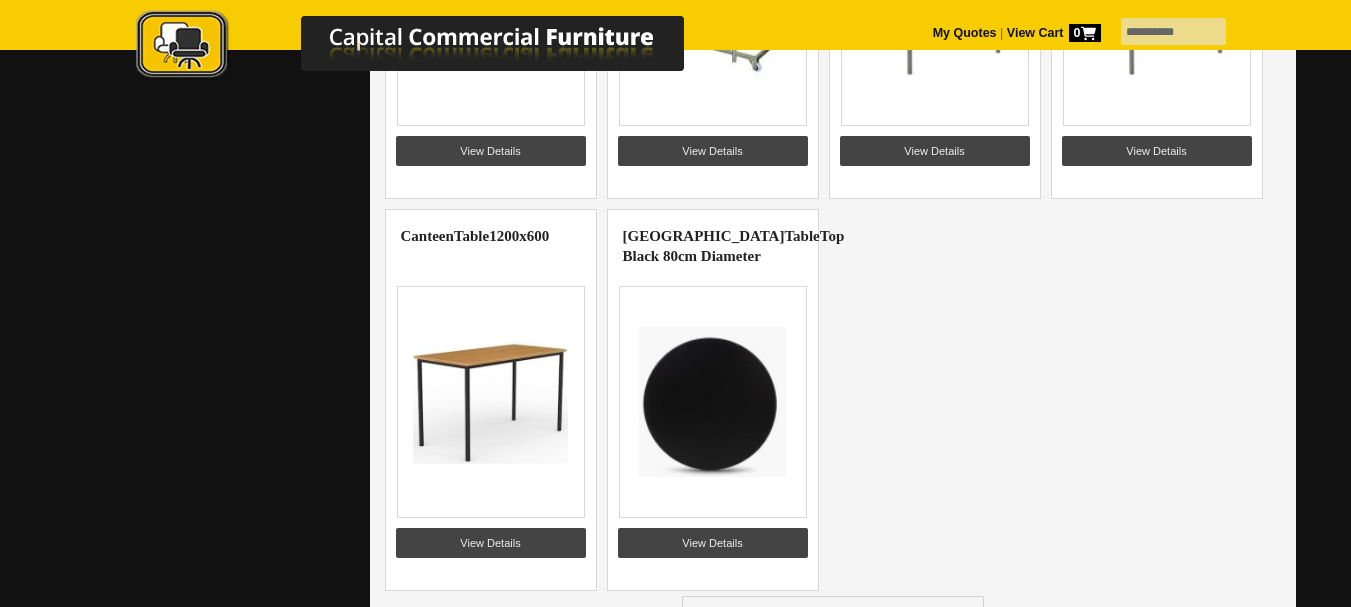 scroll, scrollTop: 5000, scrollLeft: 0, axis: vertical 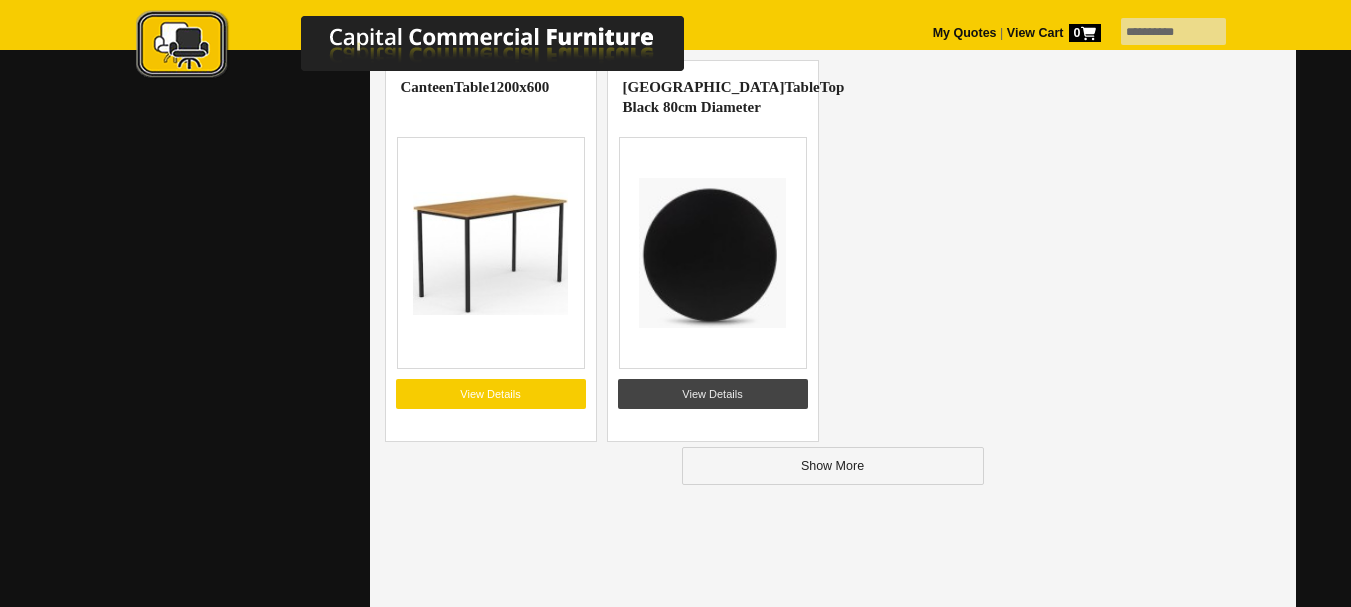 click on "View Details" at bounding box center [491, 394] 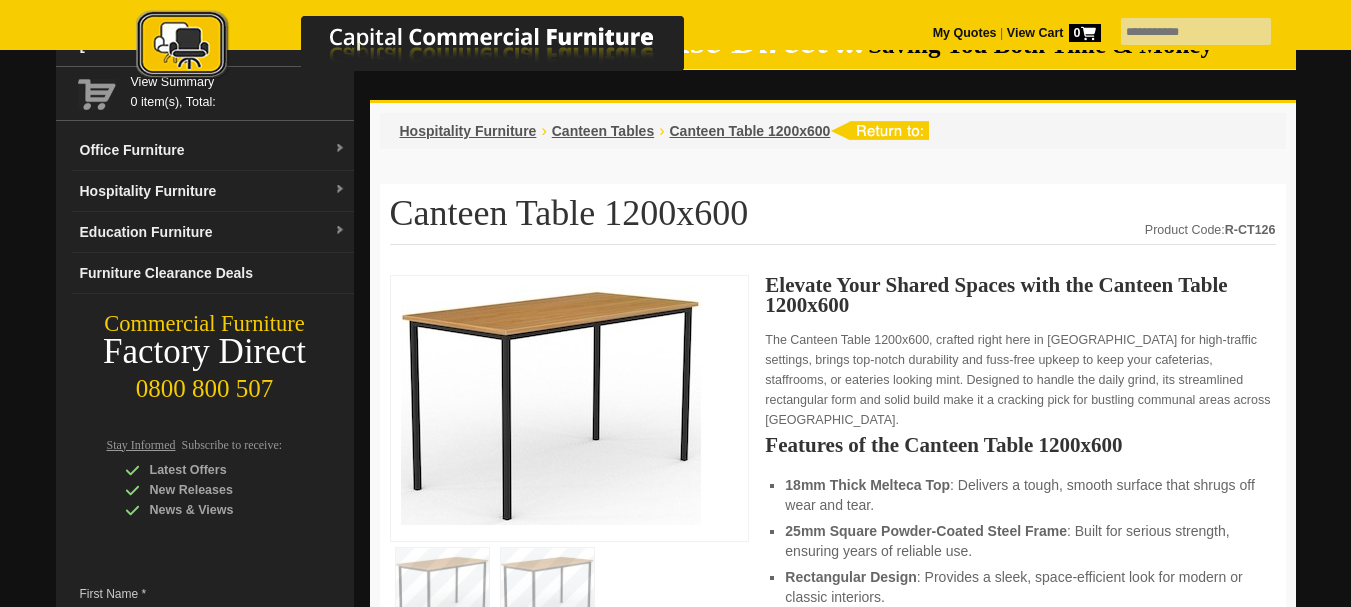 scroll, scrollTop: 0, scrollLeft: 0, axis: both 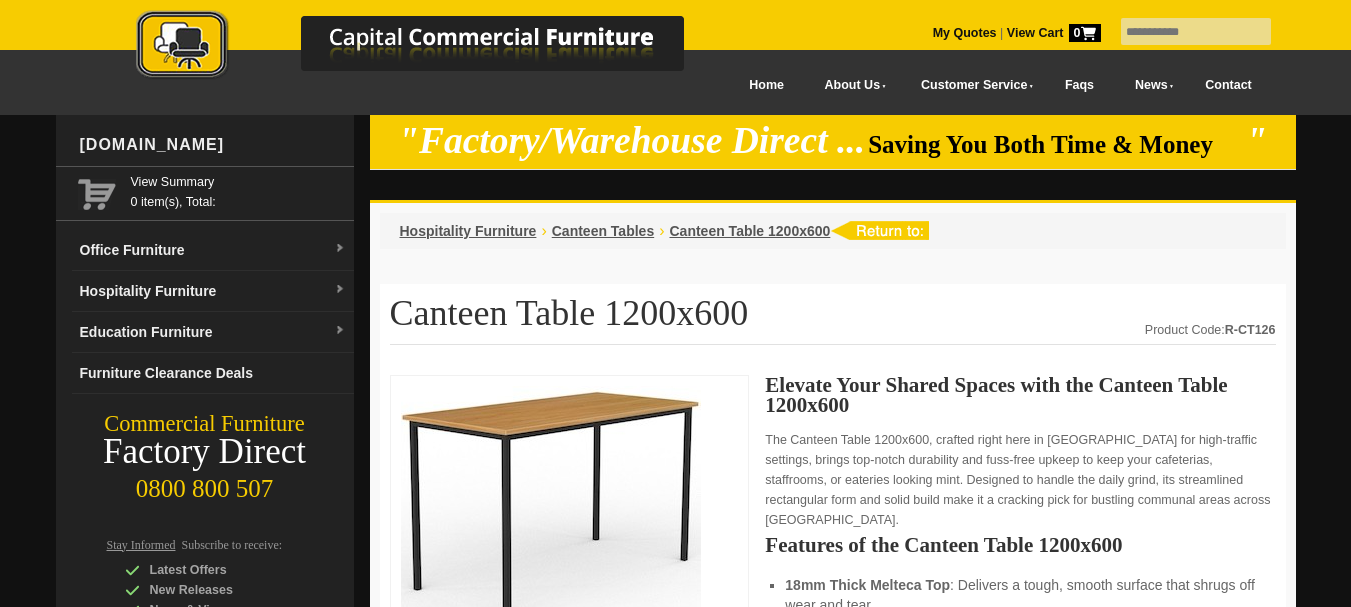 click on "Contact" at bounding box center [1228, 85] 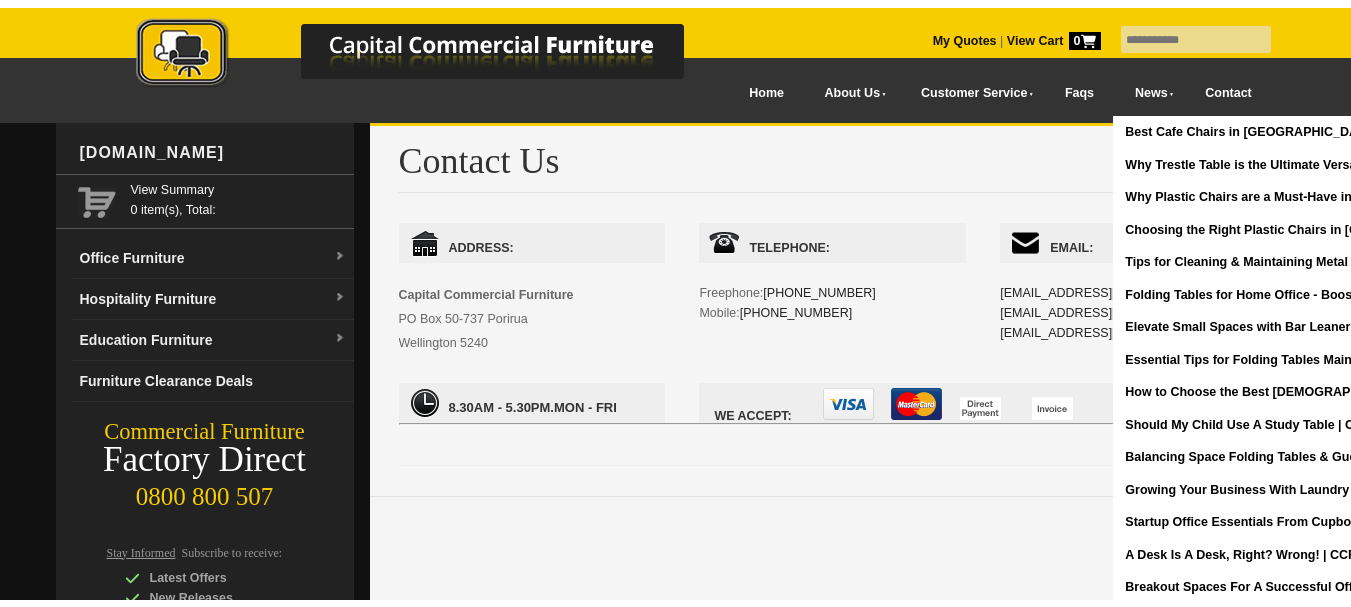 scroll, scrollTop: 0, scrollLeft: 0, axis: both 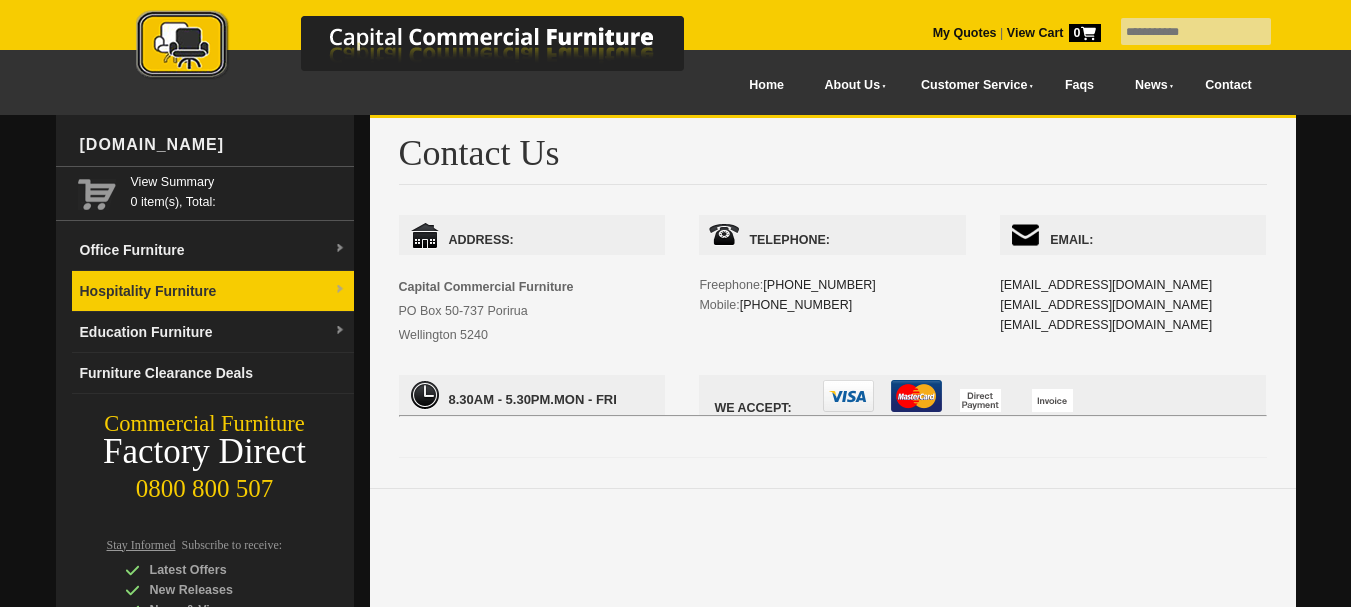 click on "Hospitality Furniture" at bounding box center [213, 291] 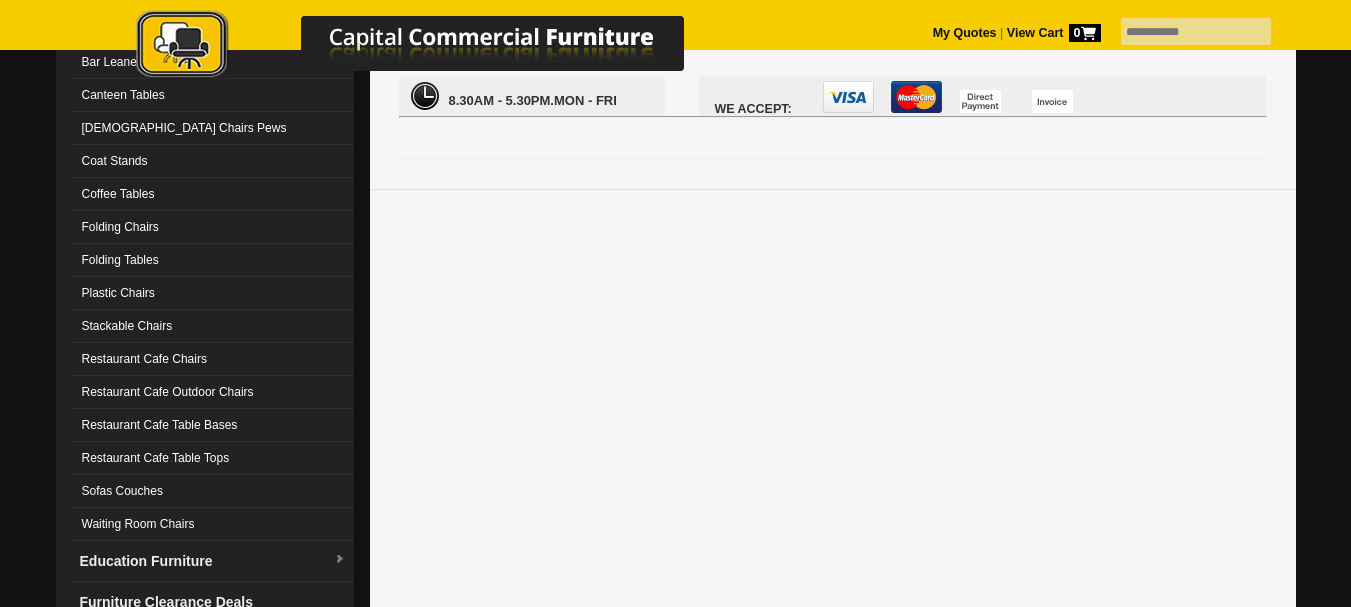 scroll, scrollTop: 300, scrollLeft: 0, axis: vertical 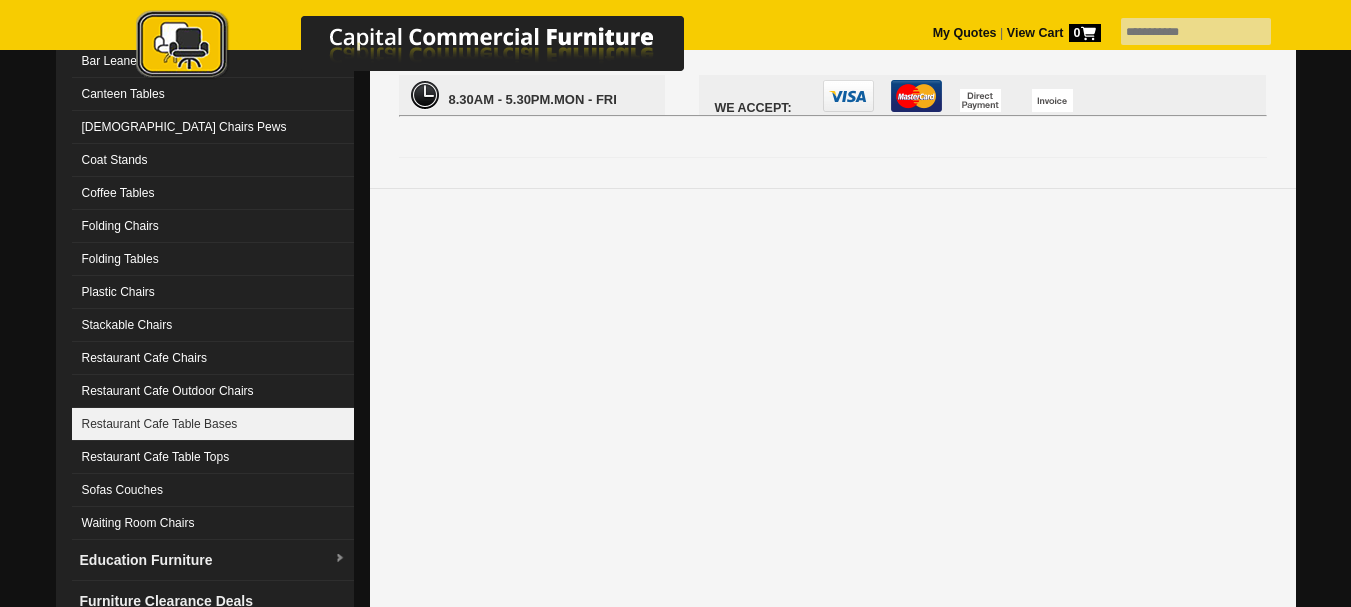 click on "Restaurant Cafe Table Bases" at bounding box center [213, 424] 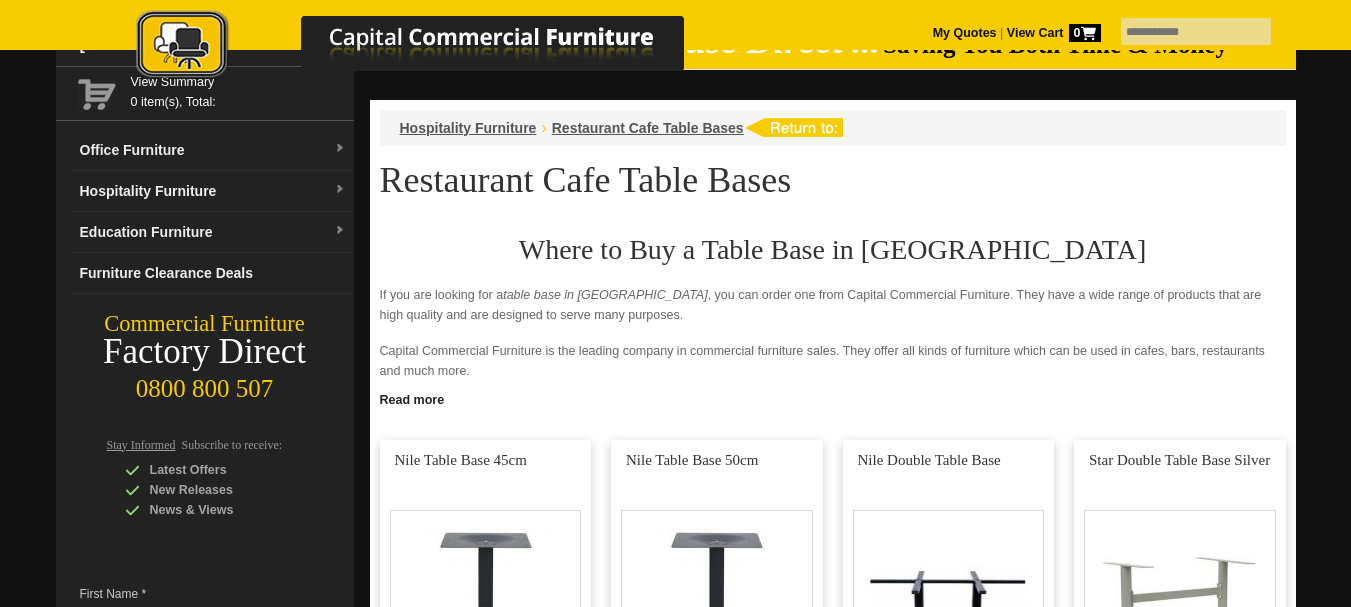 scroll, scrollTop: 0, scrollLeft: 0, axis: both 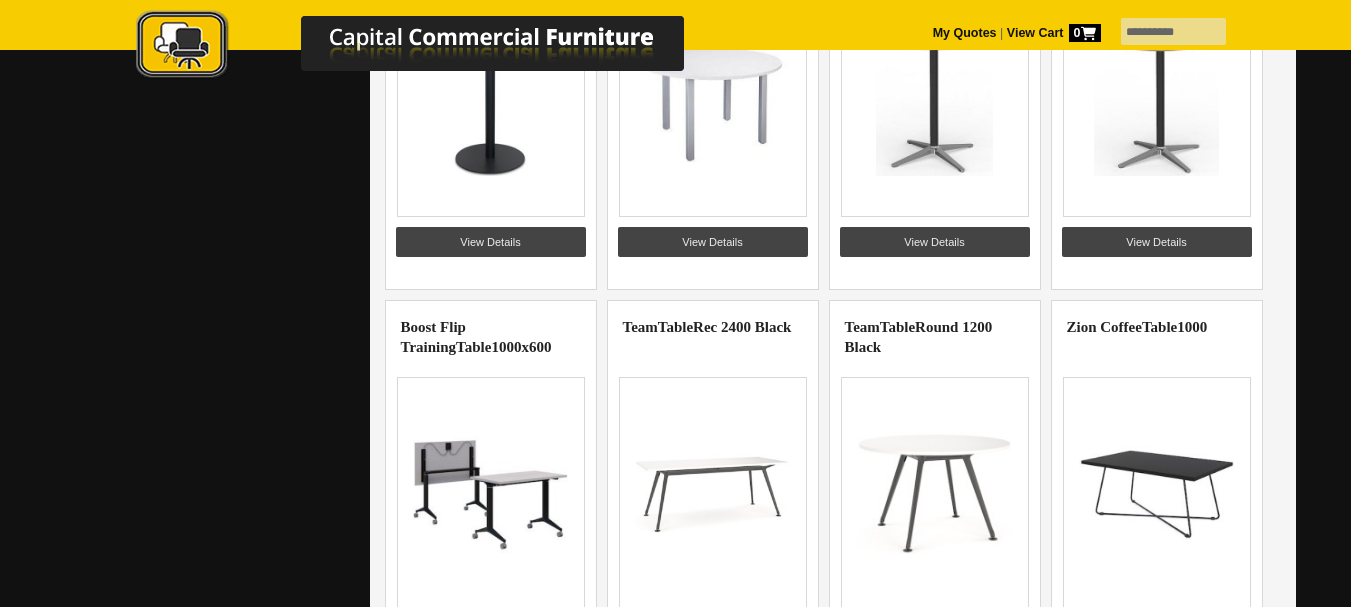 click at bounding box center (490, -2251) 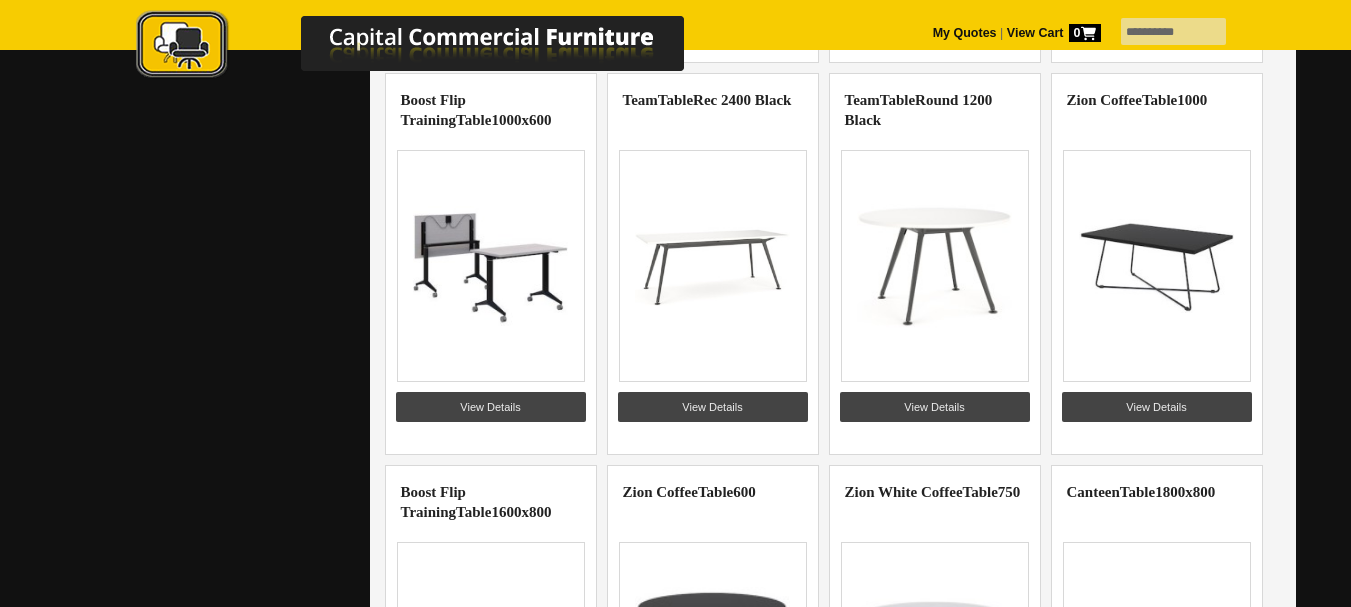 scroll, scrollTop: 3100, scrollLeft: 0, axis: vertical 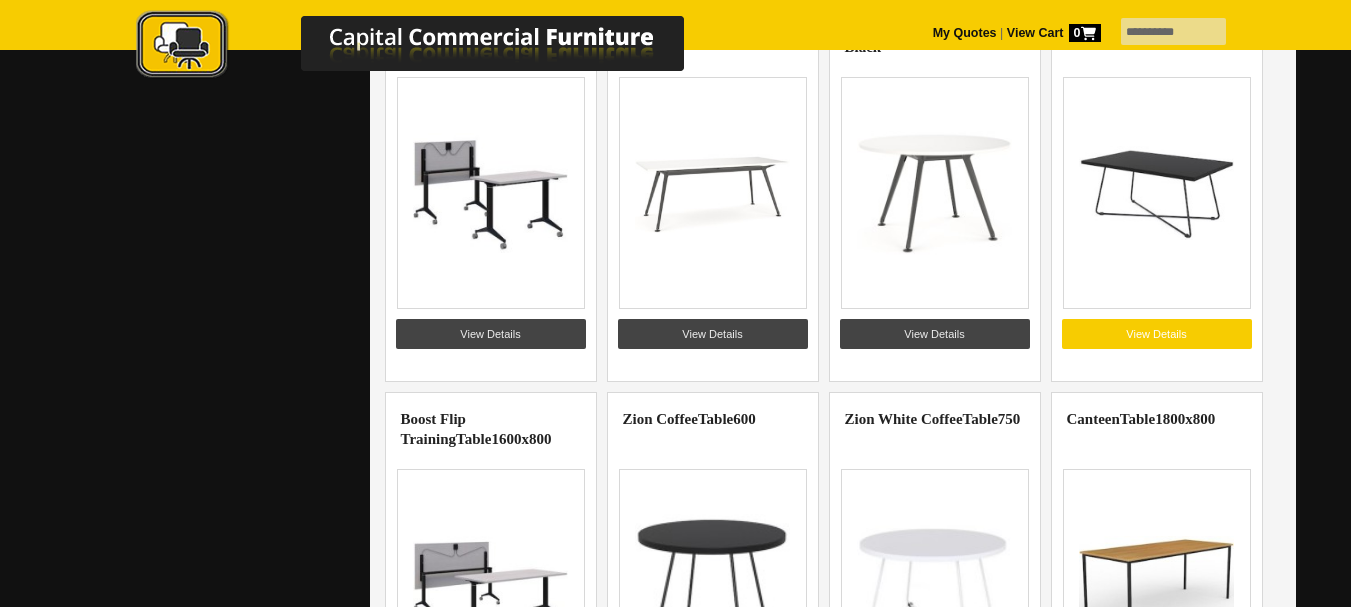 click on "View Details" at bounding box center (1157, 334) 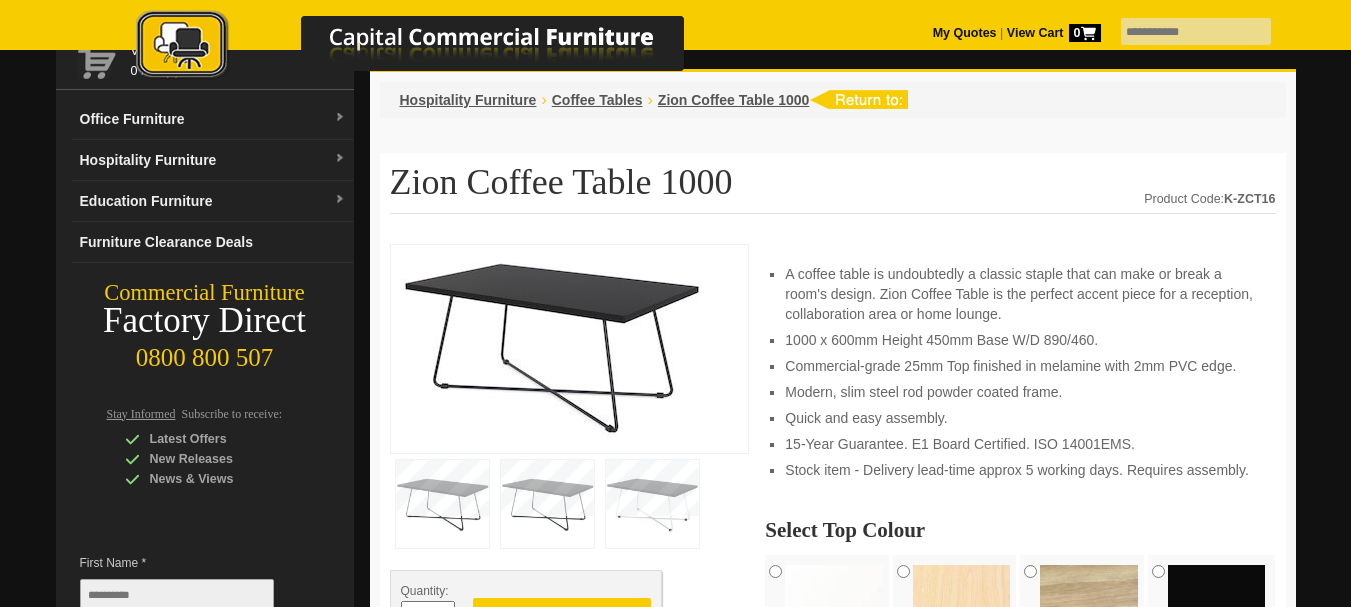 scroll, scrollTop: 200, scrollLeft: 0, axis: vertical 